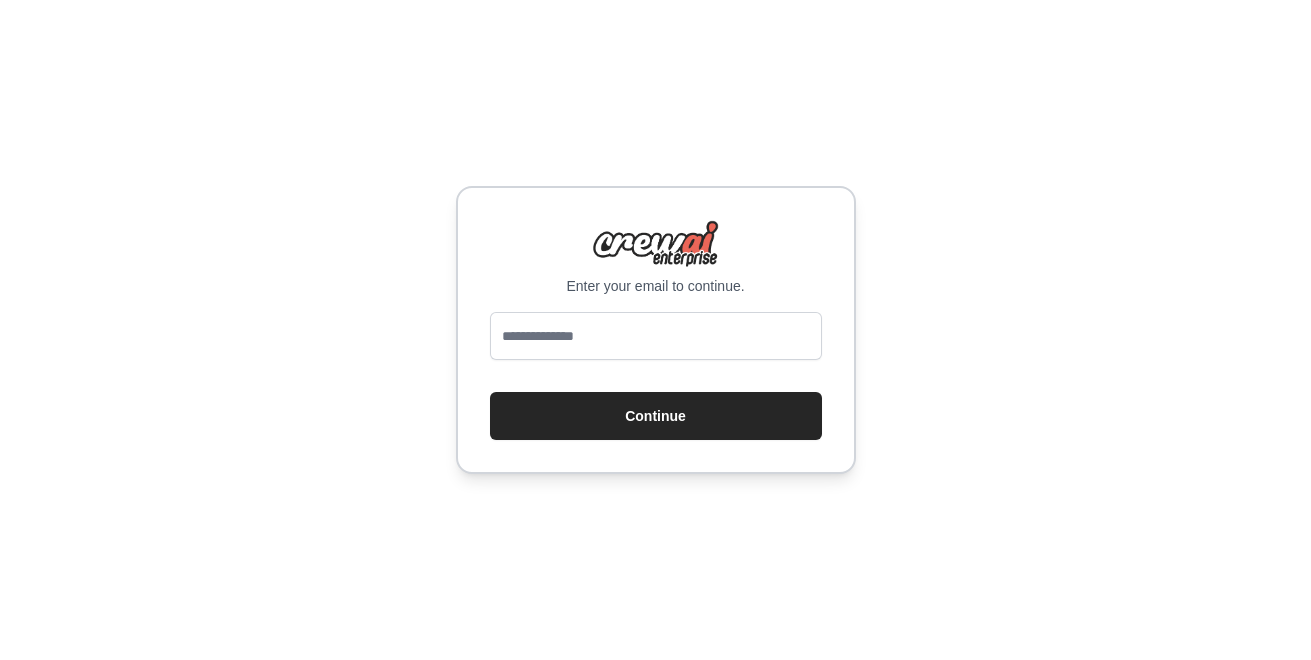 scroll, scrollTop: 0, scrollLeft: 0, axis: both 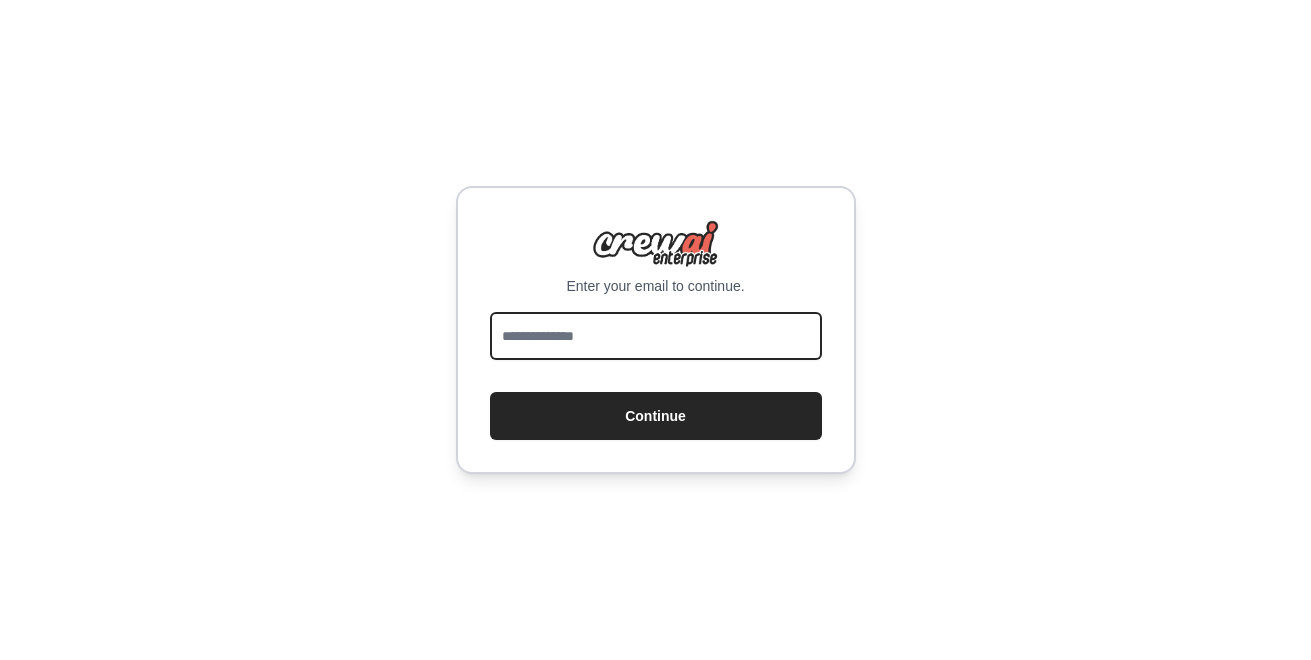 click at bounding box center (656, 336) 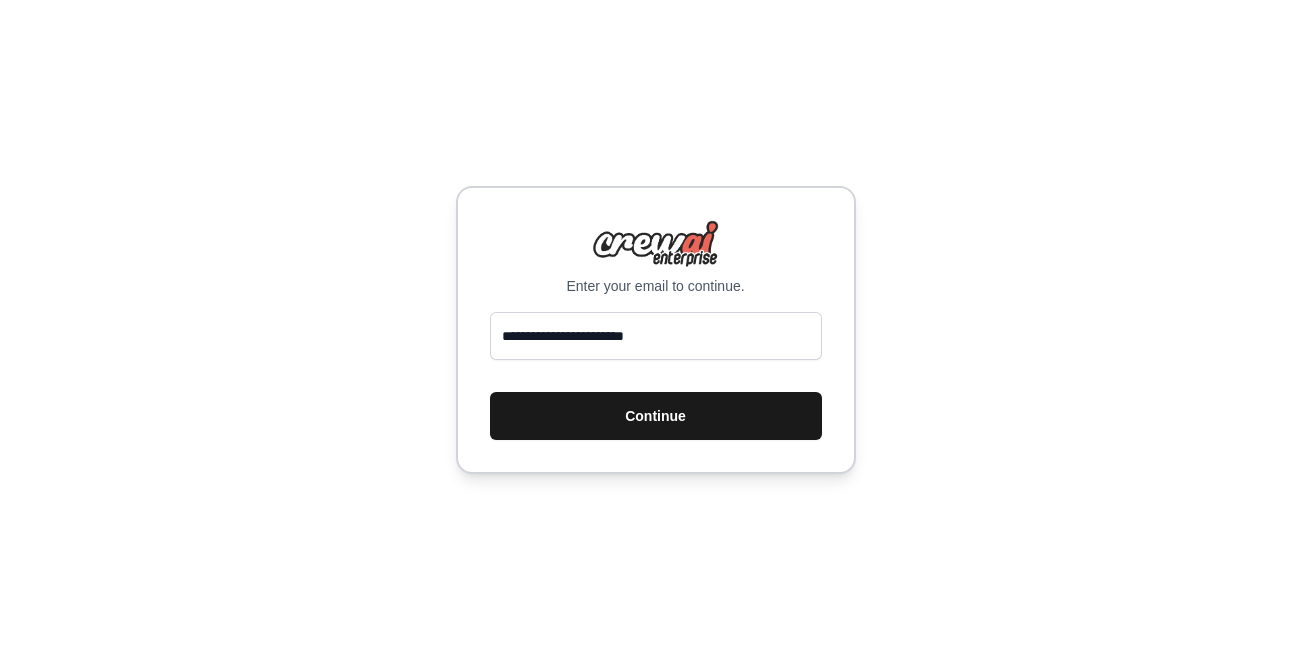 click on "Continue" at bounding box center [656, 416] 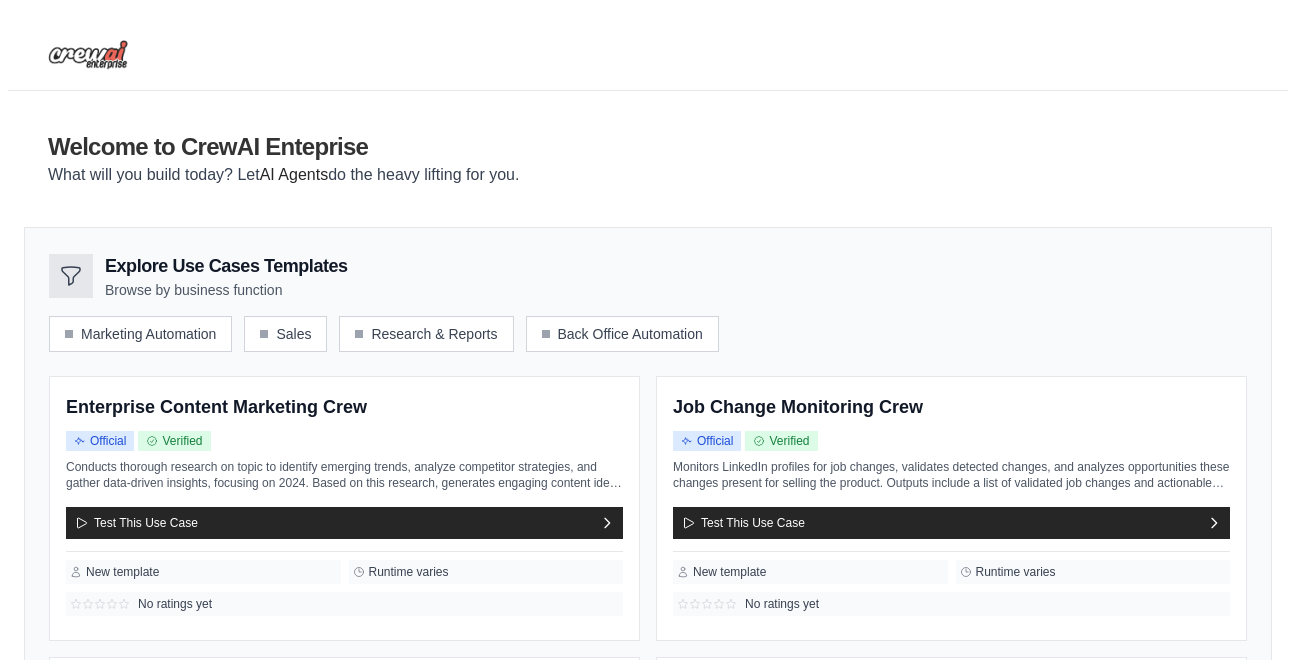 scroll, scrollTop: 0, scrollLeft: 0, axis: both 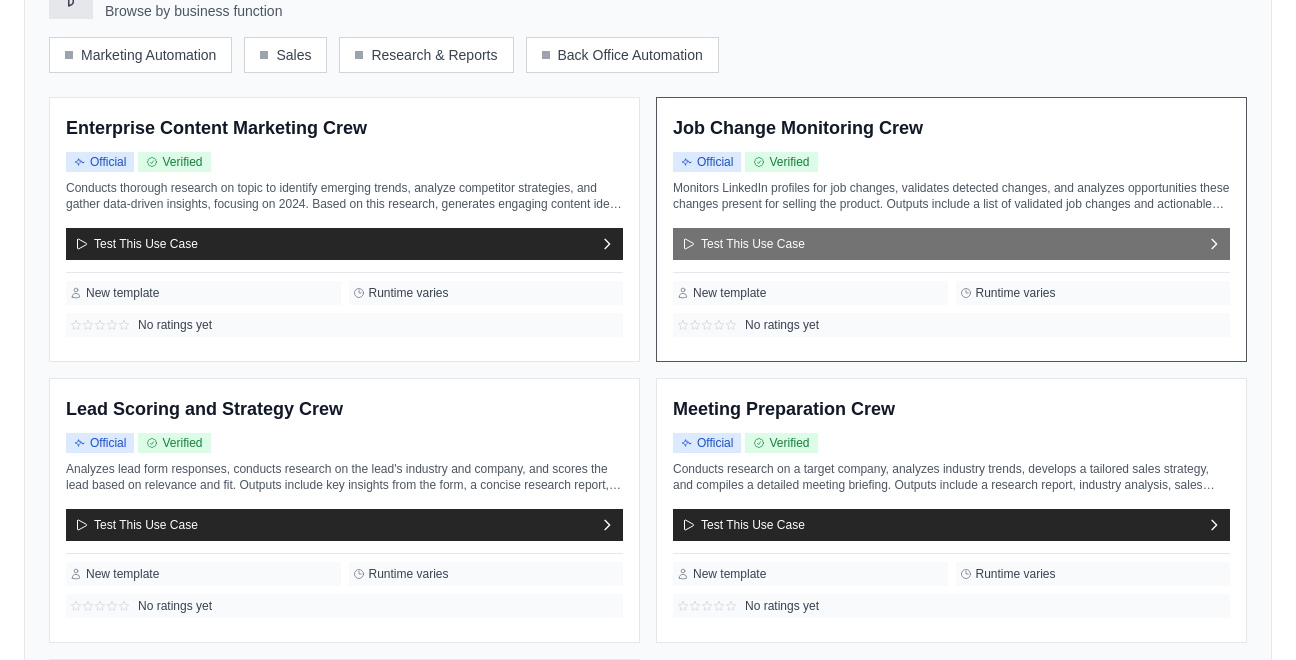 click on "Test This Use Case" at bounding box center [951, 244] 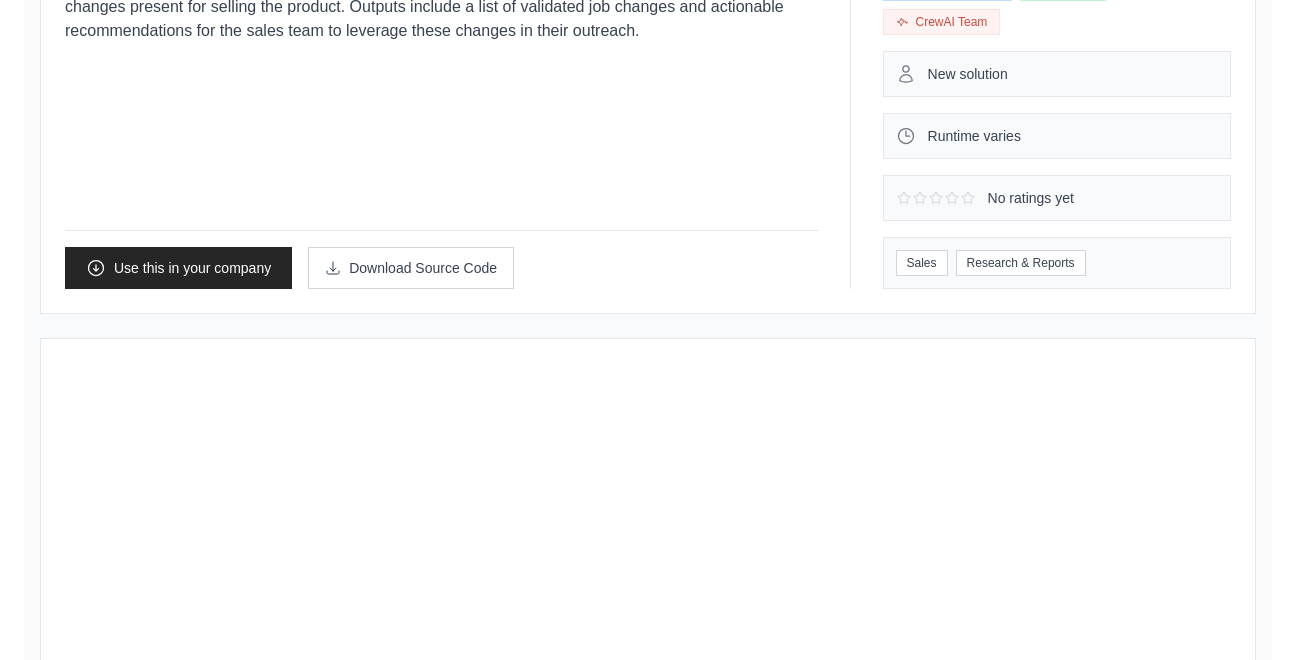 scroll, scrollTop: 0, scrollLeft: 0, axis: both 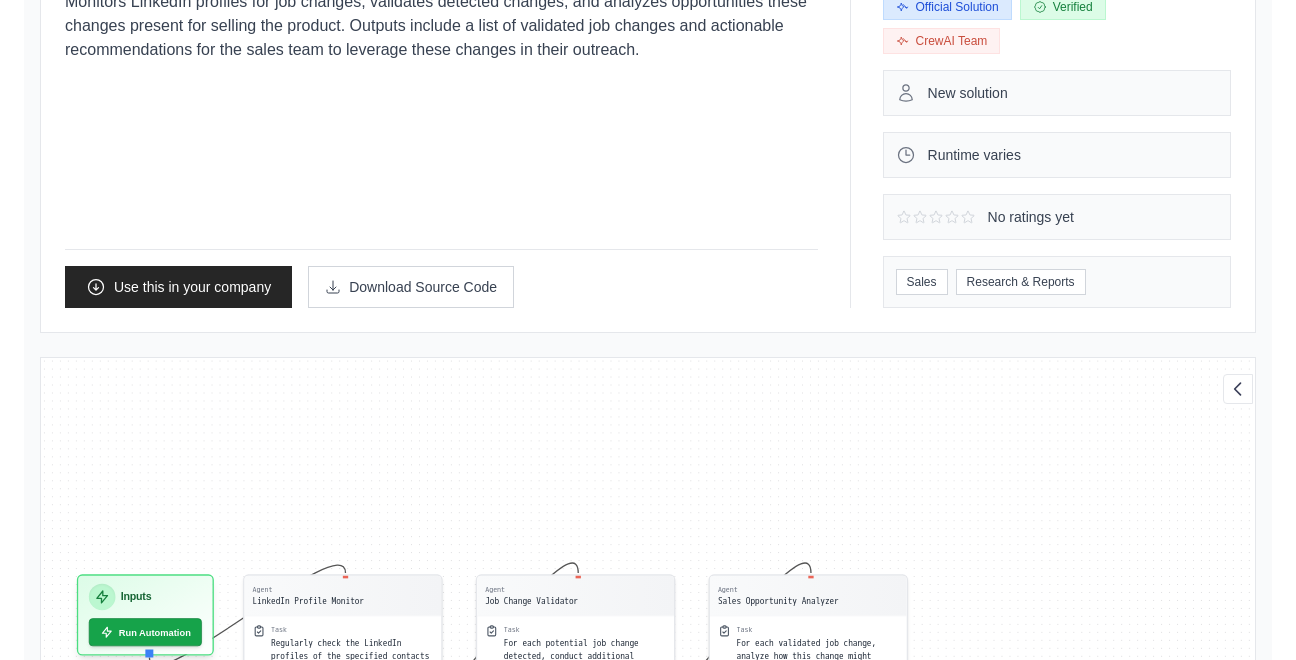 drag, startPoint x: 421, startPoint y: 433, endPoint x: 328, endPoint y: 462, distance: 97.41663 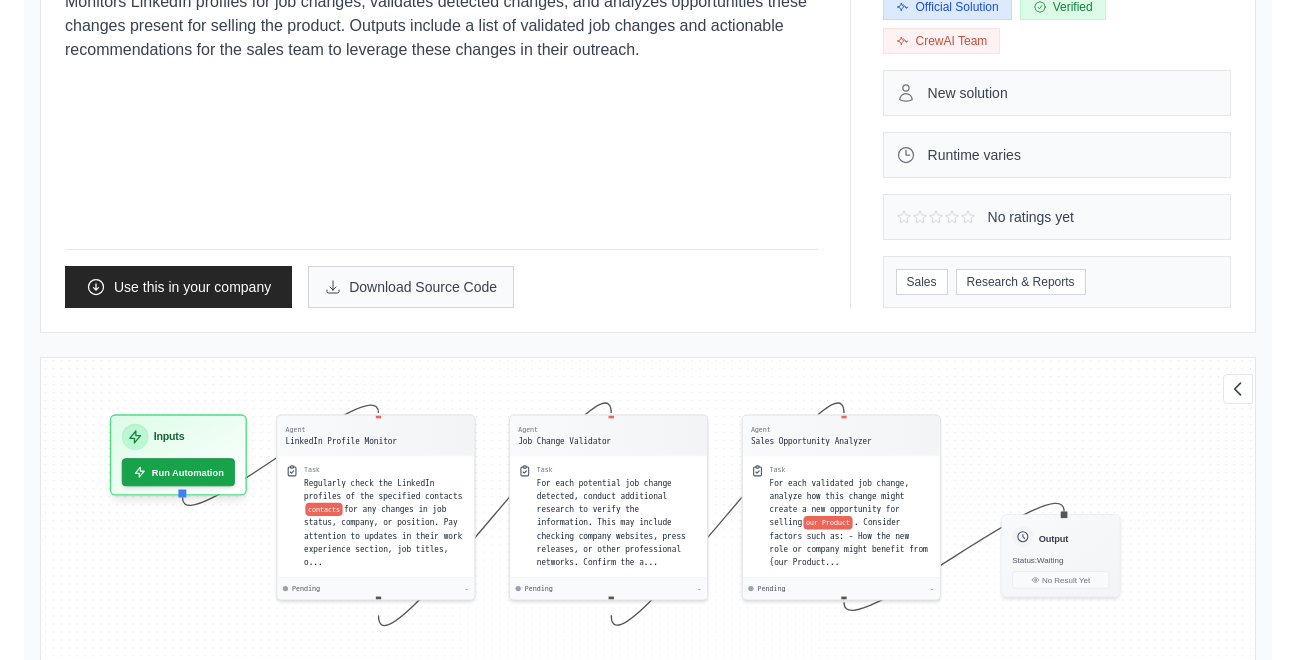 drag, startPoint x: 328, startPoint y: 462, endPoint x: 361, endPoint y: 302, distance: 163.36769 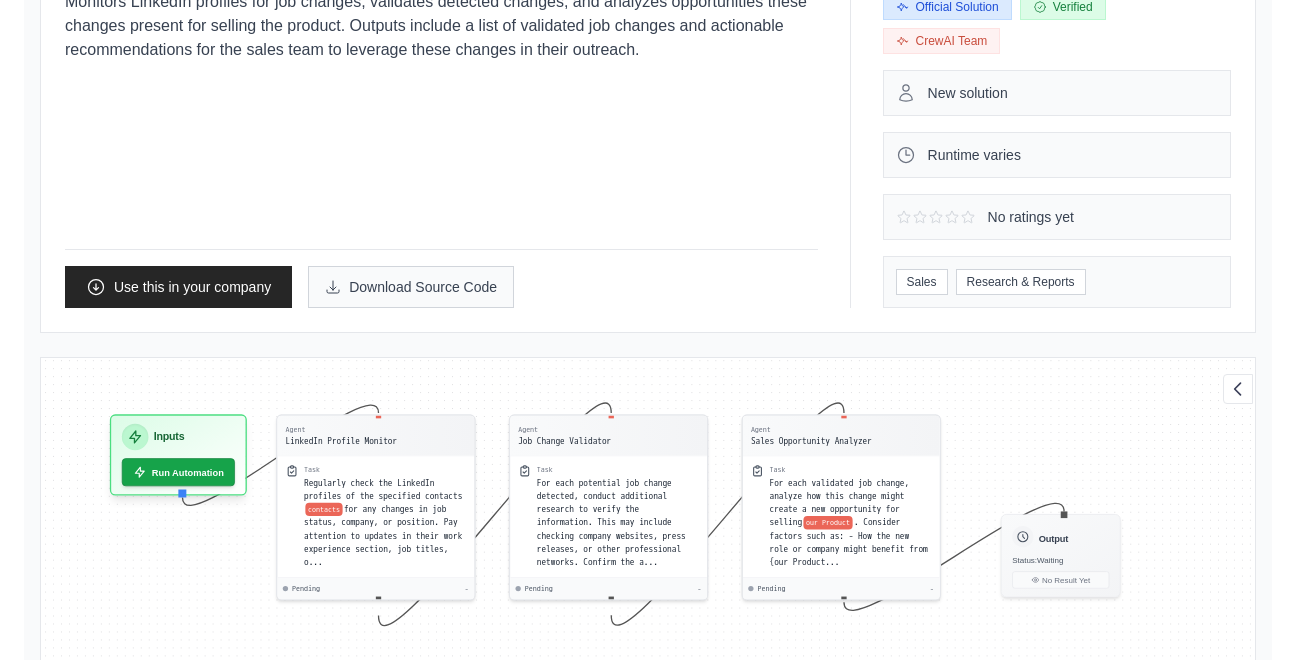 click on "Job Change Monitoring Crew
Monitors LinkedIn profiles for job changes, validates detected changes, and analyzes opportunities these changes present for selling the product. Outputs include a list of validated job changes and actionable recommendations for the sales team to leverage these changes in their outreach.
Use this in your company
Download Source Code
Solution Statistics
- -" at bounding box center (648, 718) 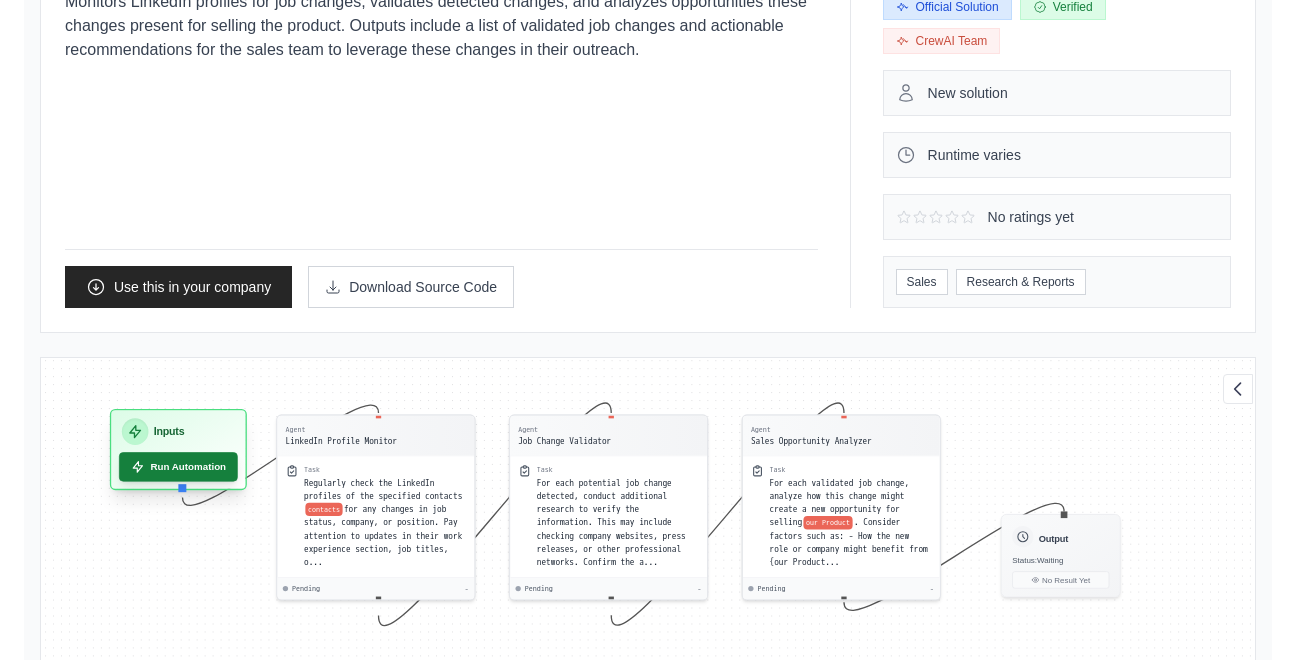 click on "Run Automation" at bounding box center (178, 466) 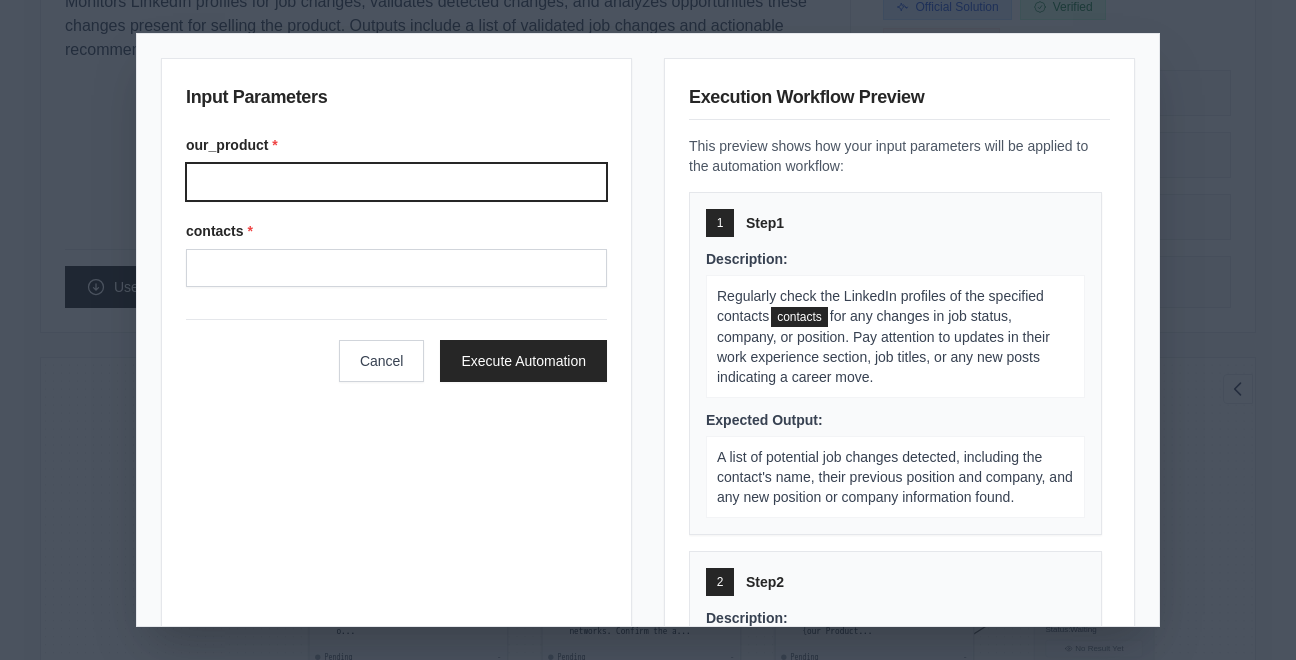 click on "our_product   *" at bounding box center [396, 182] 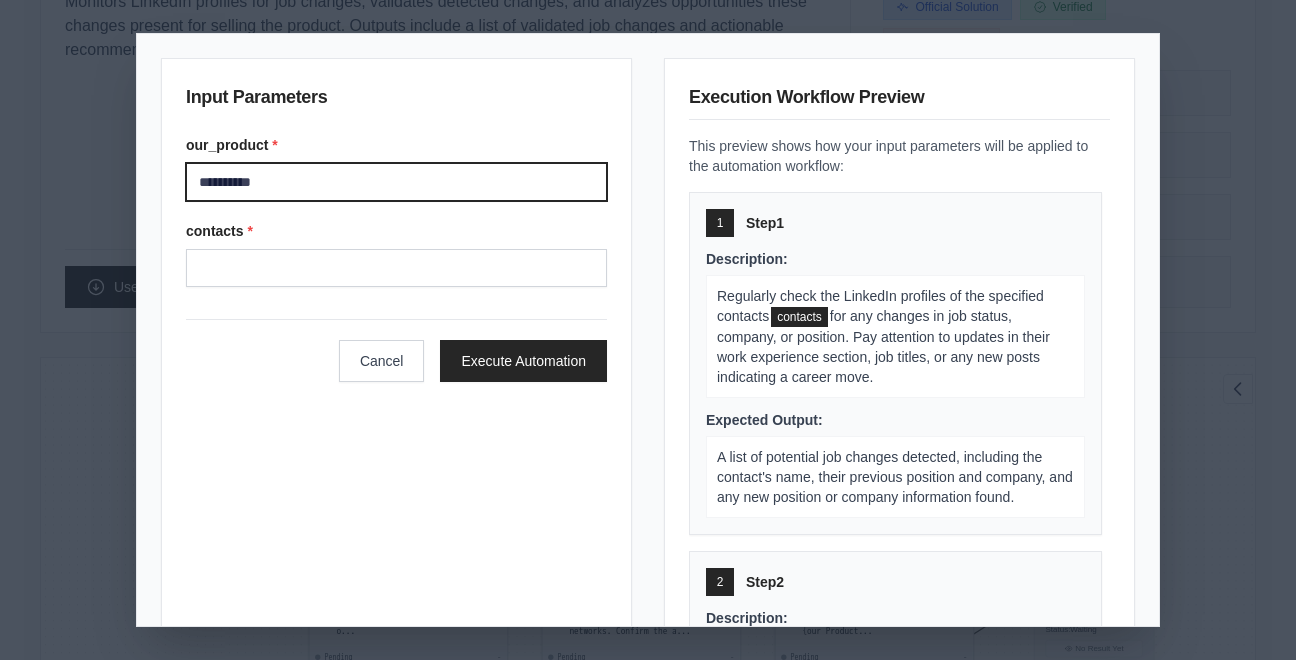 type on "**********" 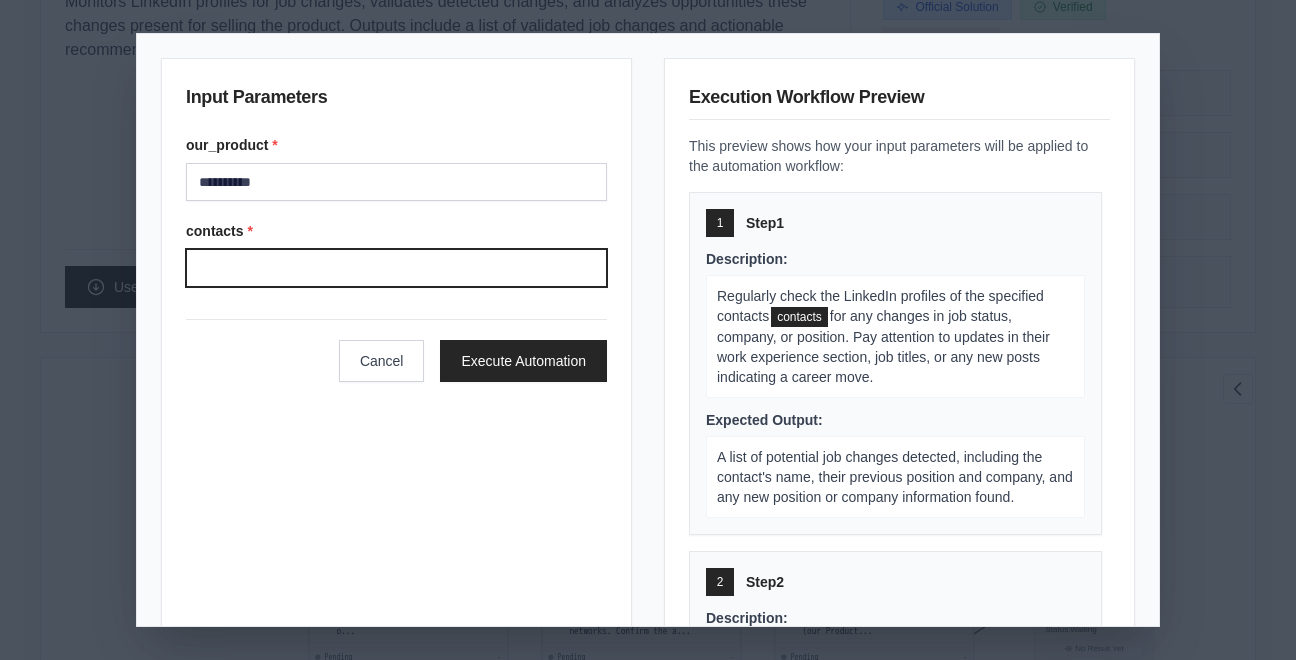 click on "contacts   *" at bounding box center [396, 268] 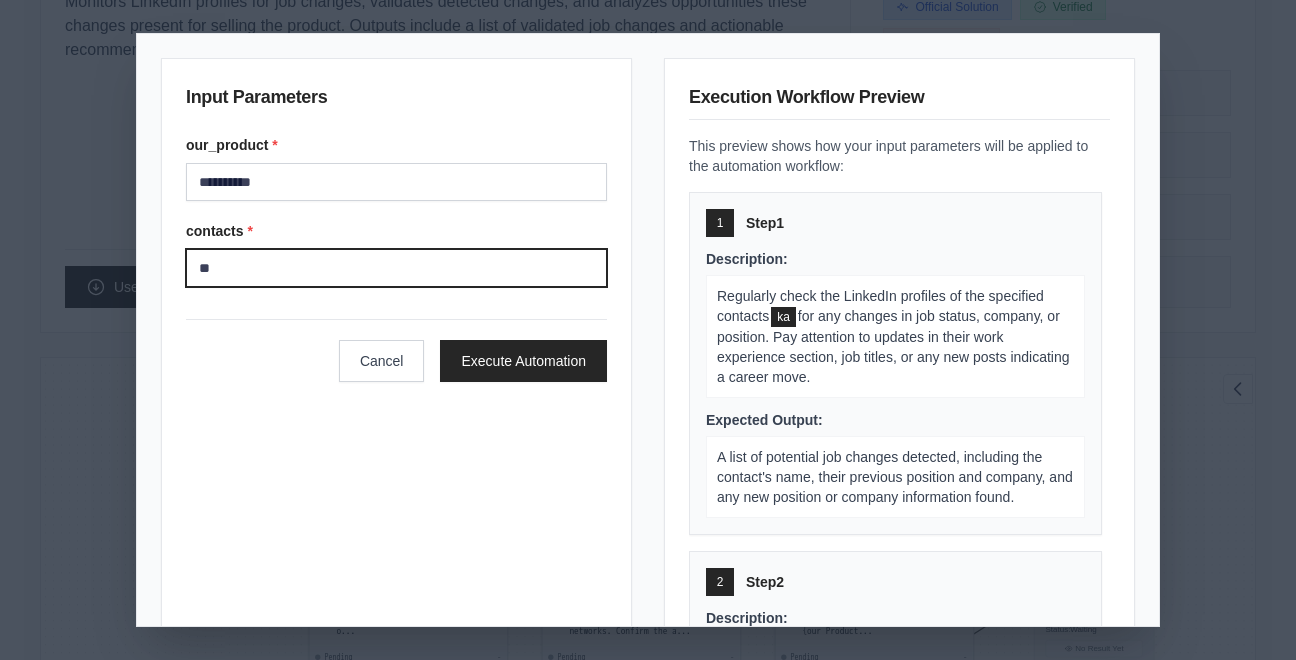 type on "*" 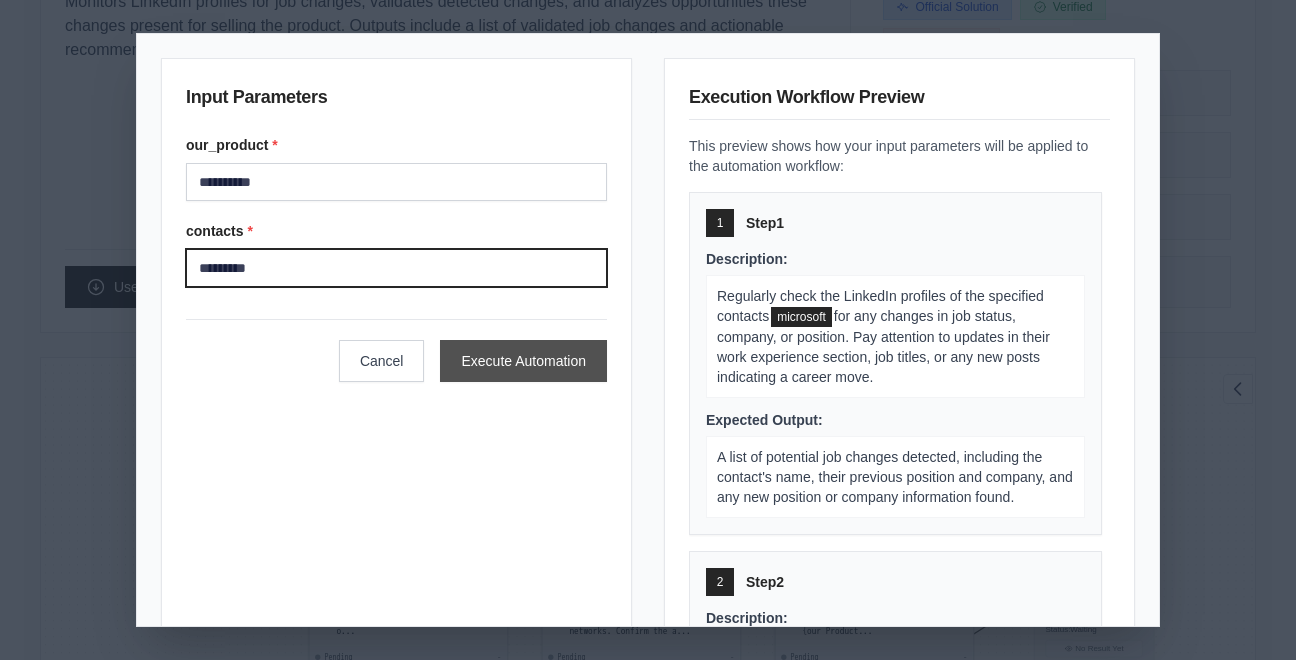 type on "*********" 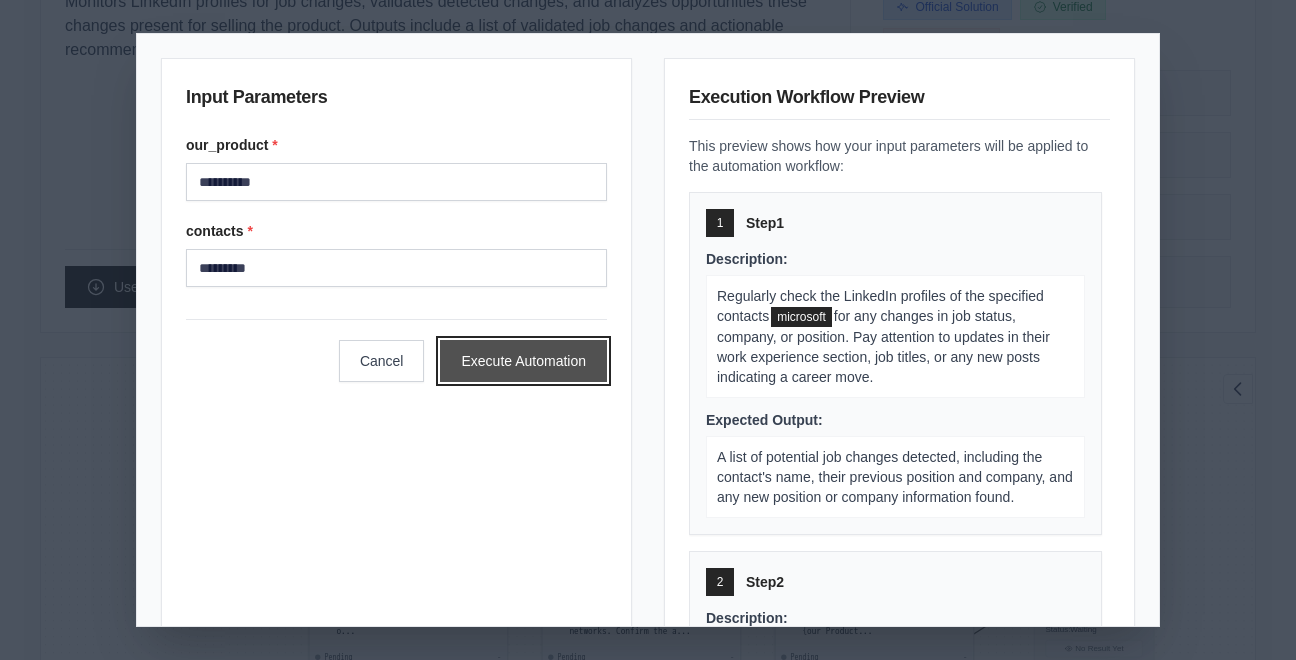 click on "Execute Automation" at bounding box center (523, 361) 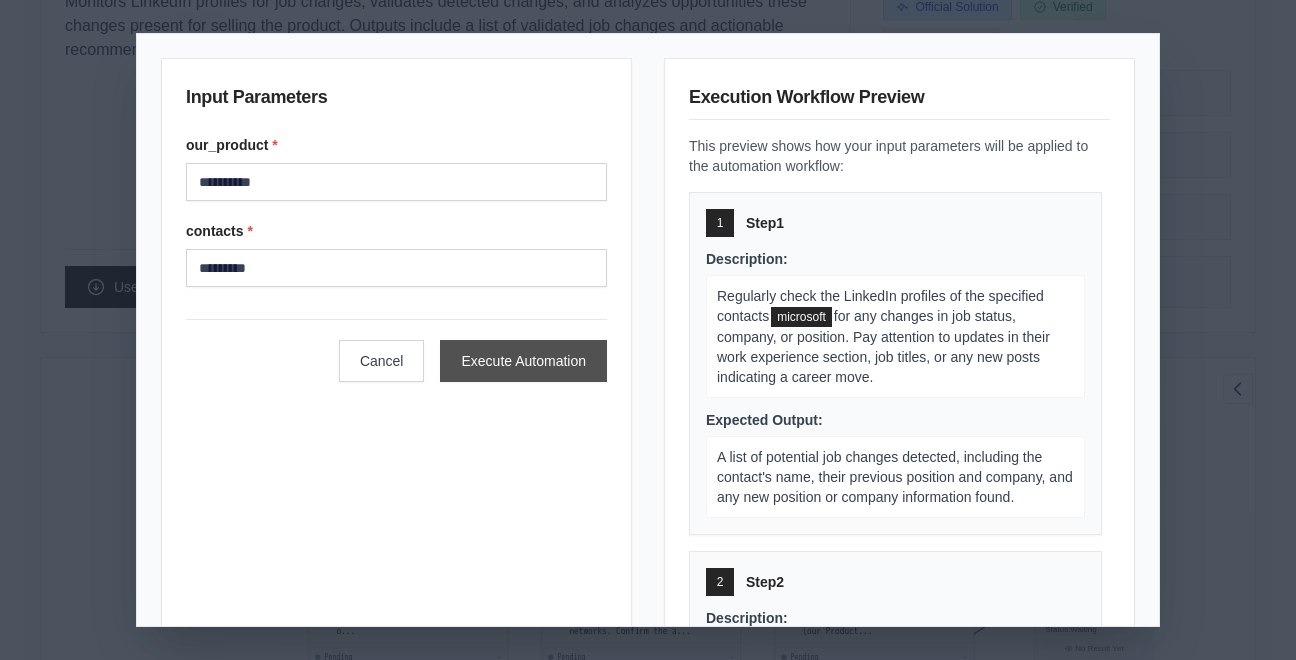 scroll, scrollTop: 0, scrollLeft: 0, axis: both 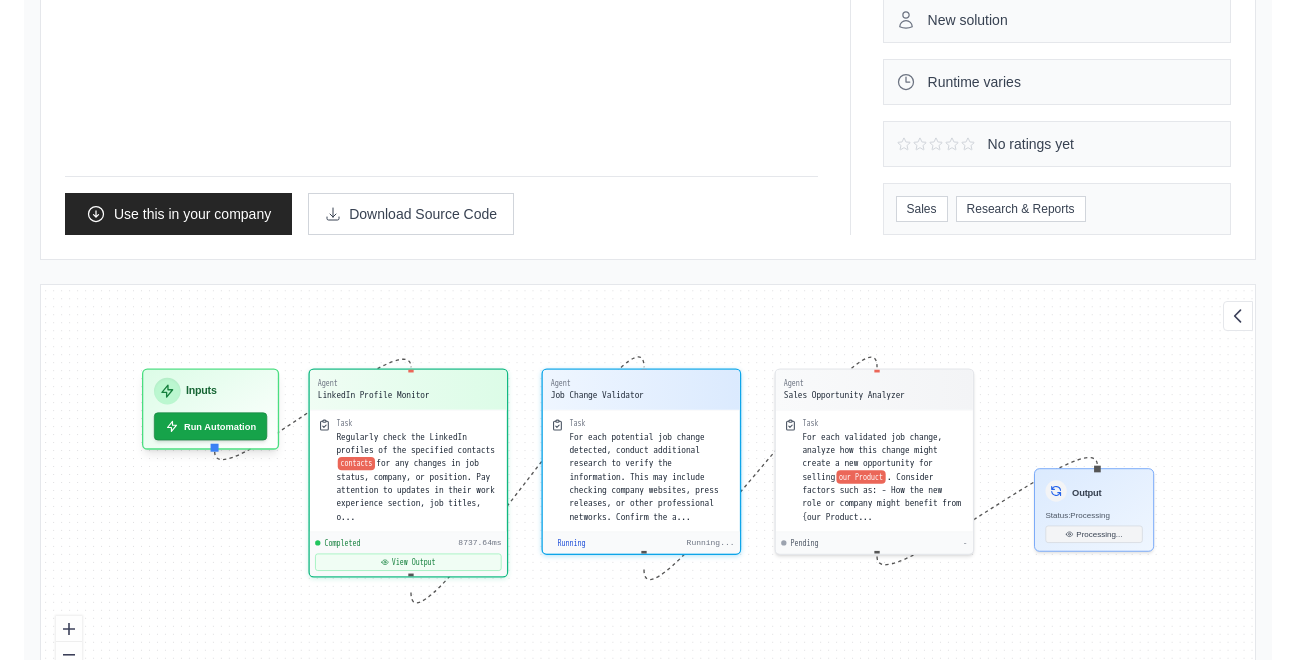 drag, startPoint x: 474, startPoint y: 357, endPoint x: 475, endPoint y: 327, distance: 30.016663 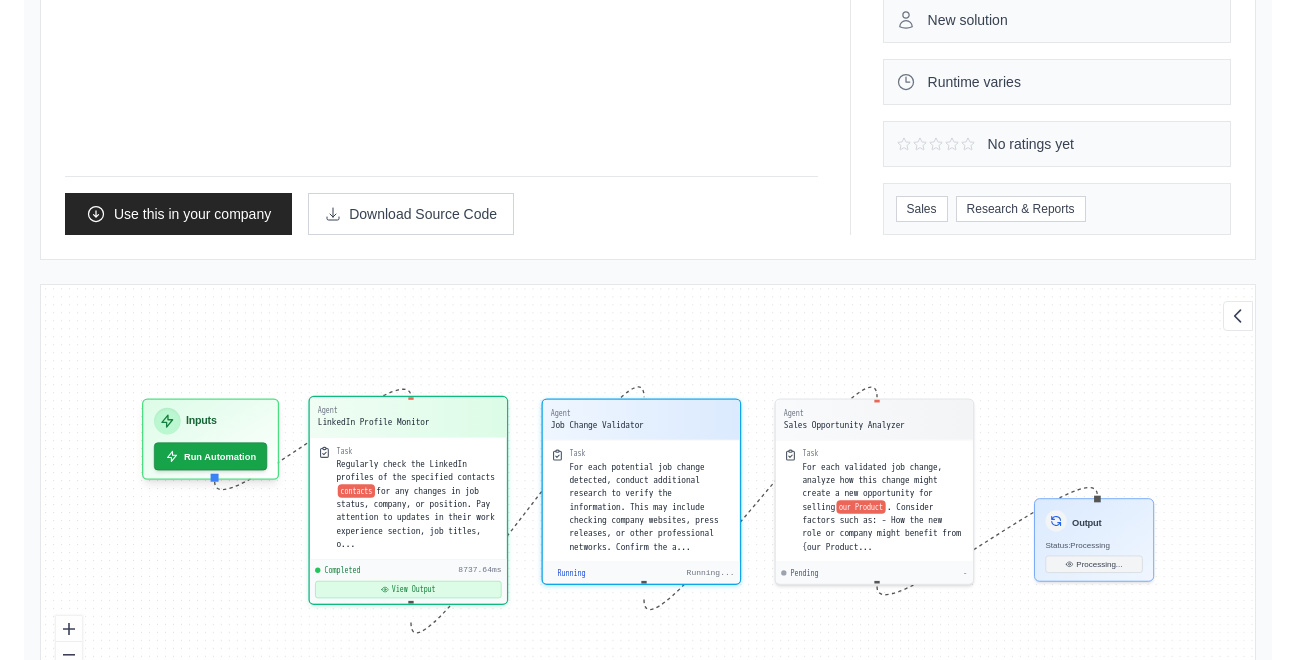 click on "View Output" at bounding box center (408, 589) 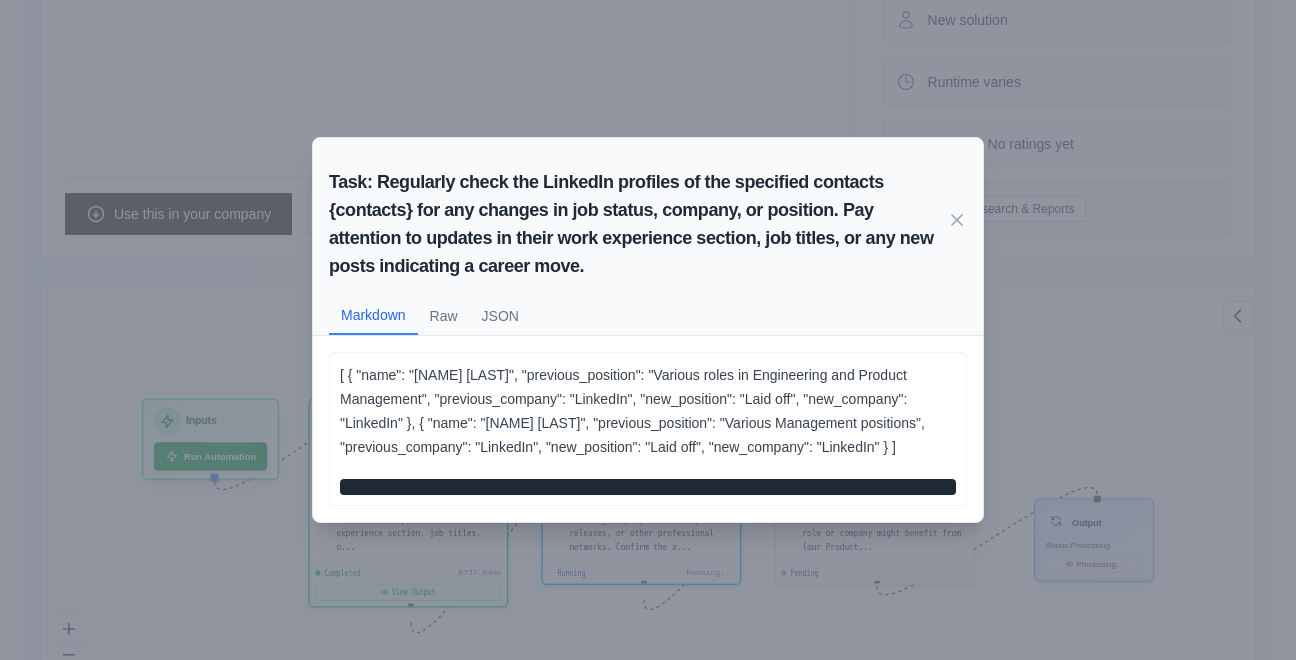 scroll, scrollTop: 854, scrollLeft: 0, axis: vertical 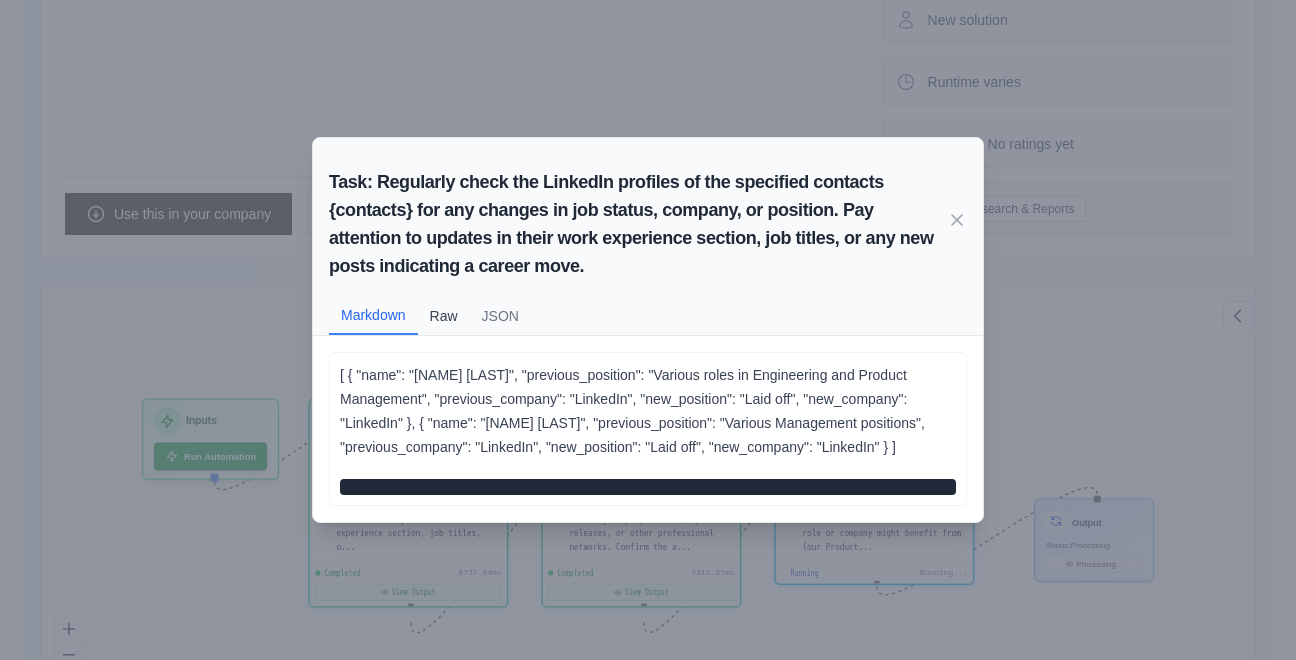 click on "Raw" at bounding box center (444, 316) 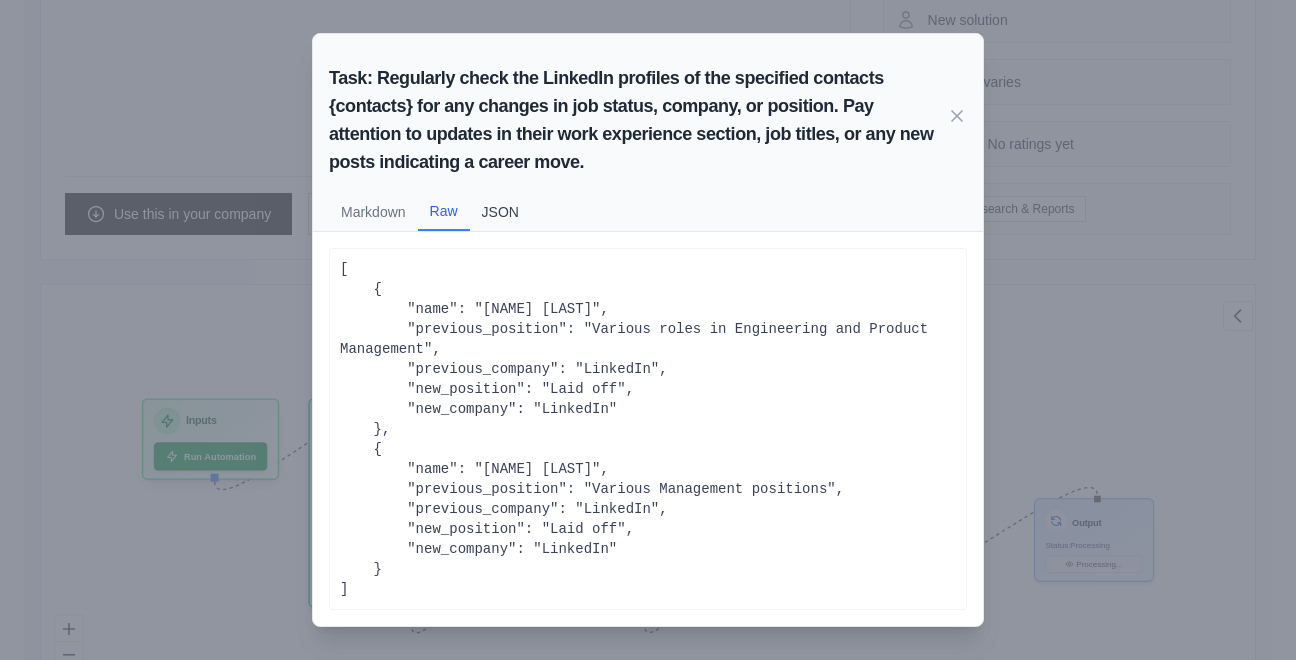 scroll, scrollTop: 4314, scrollLeft: 0, axis: vertical 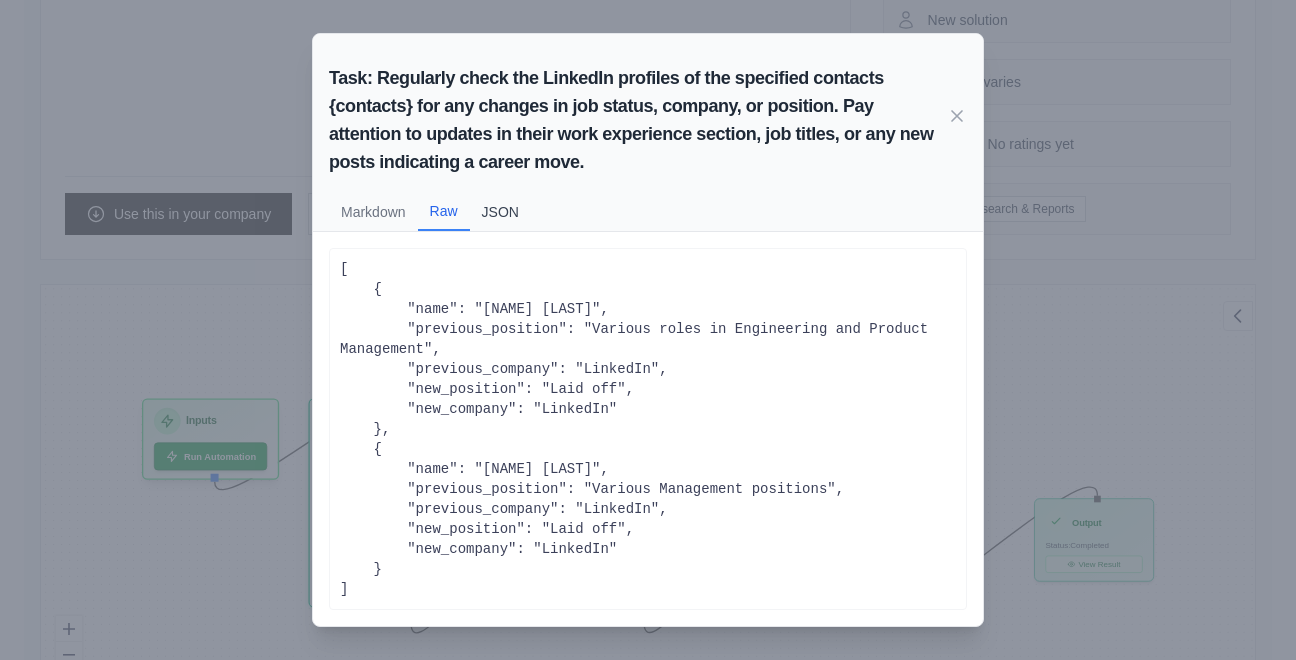 click on "JSON" at bounding box center (500, 212) 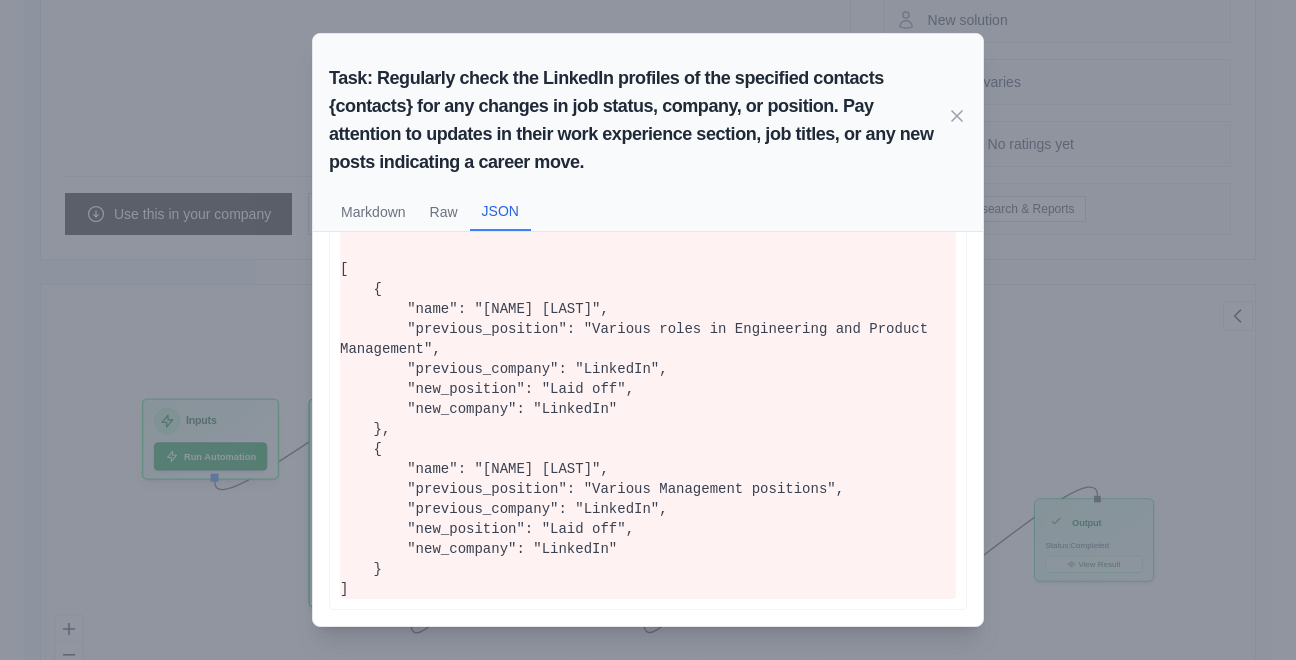 scroll, scrollTop: 0, scrollLeft: 0, axis: both 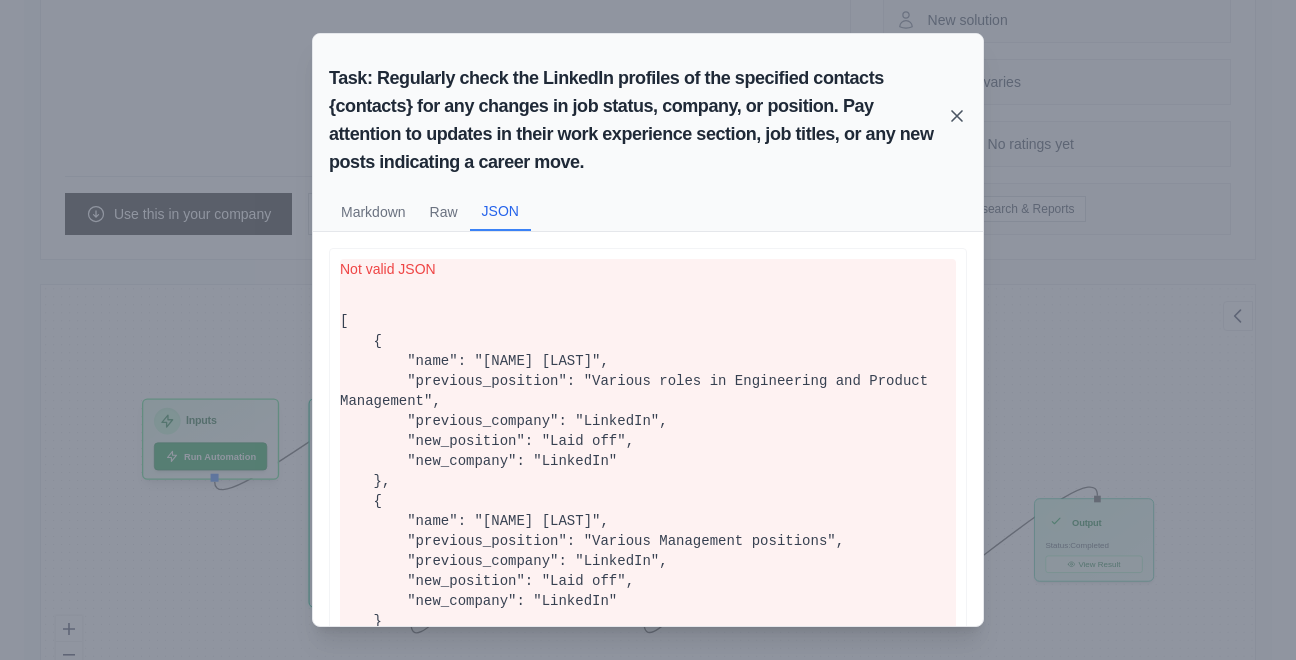 click 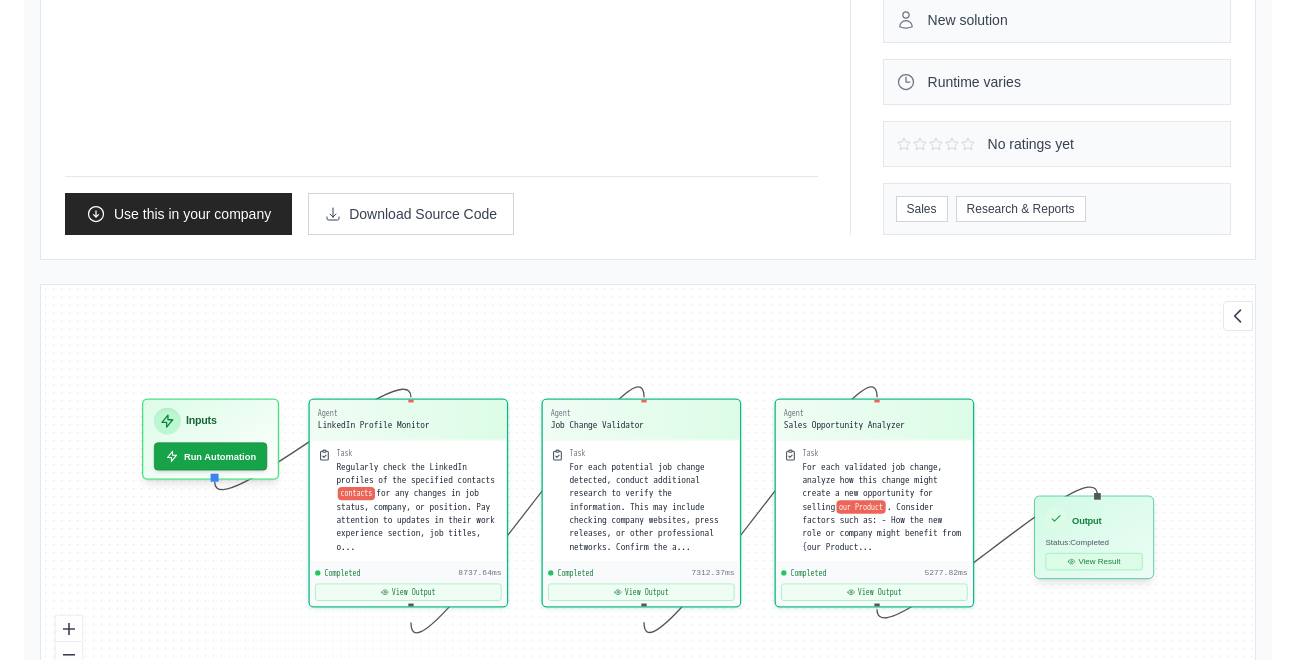 click on "View Result" at bounding box center (1093, 561) 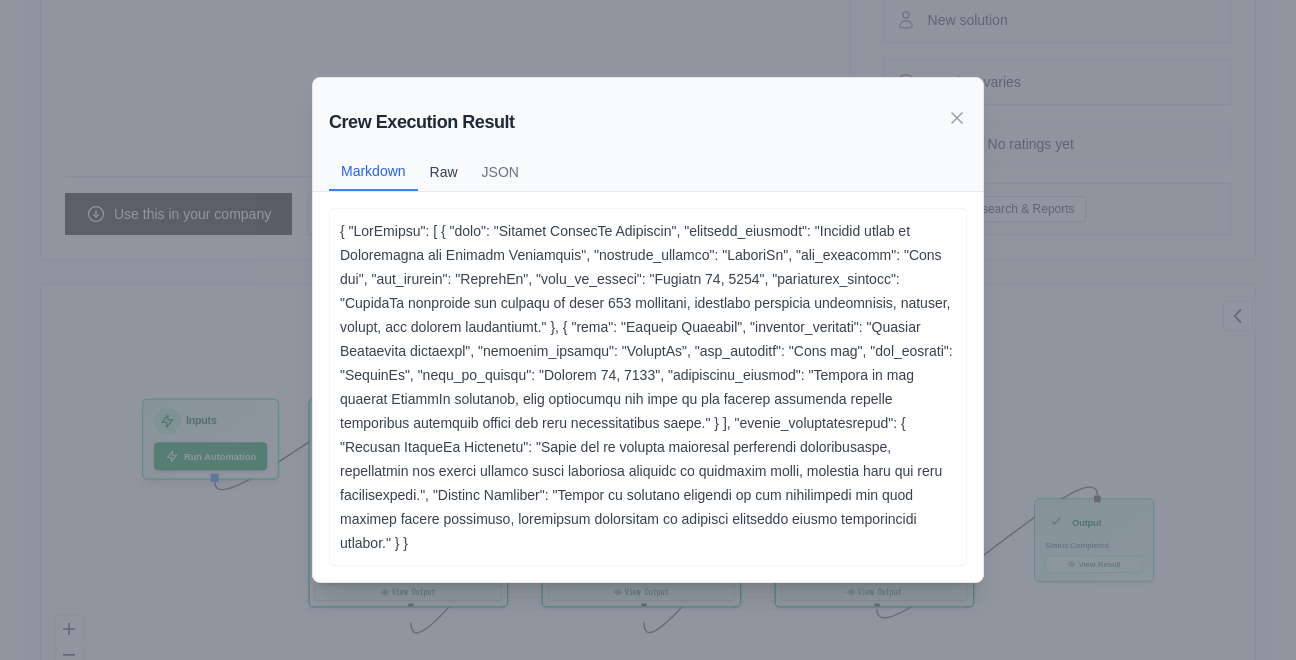 click on "Raw" at bounding box center [444, 172] 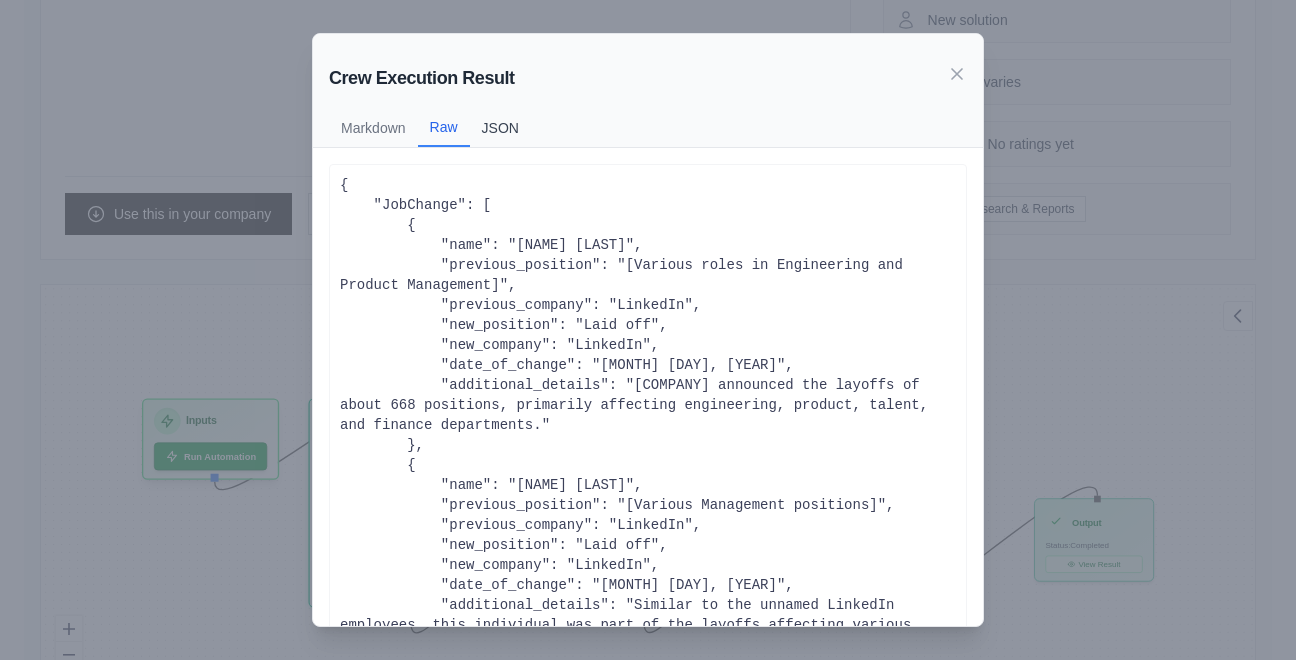 click on "JSON" at bounding box center [500, 128] 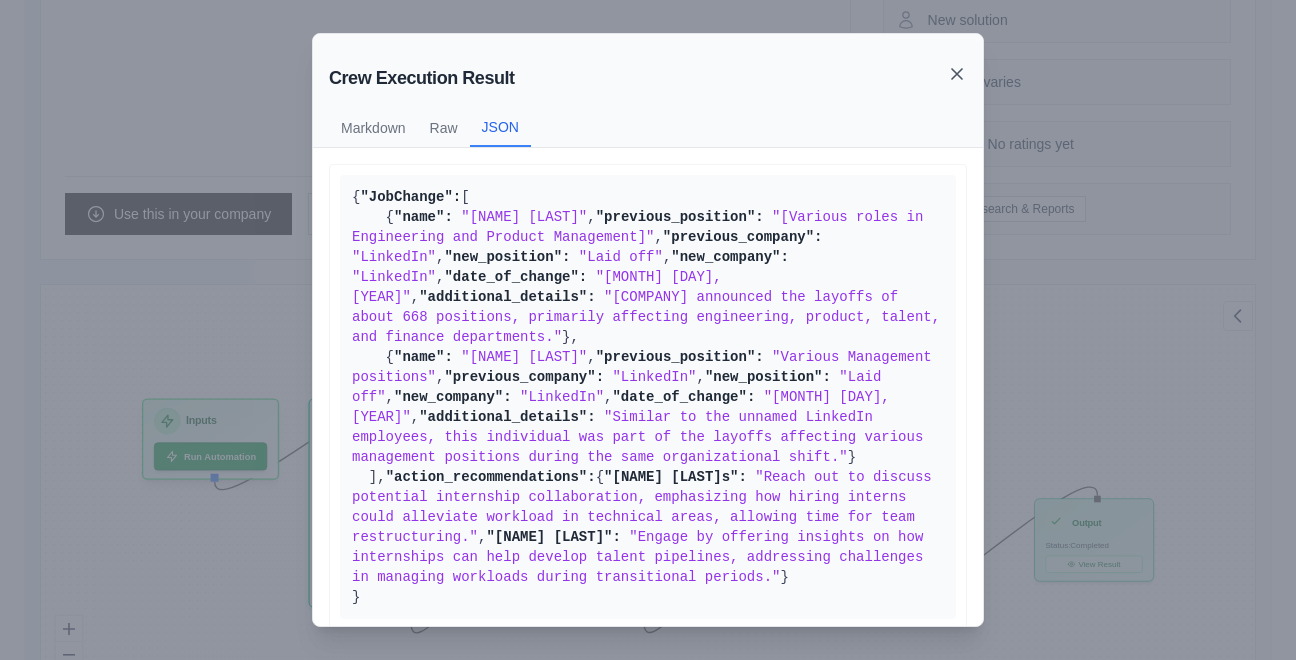 click 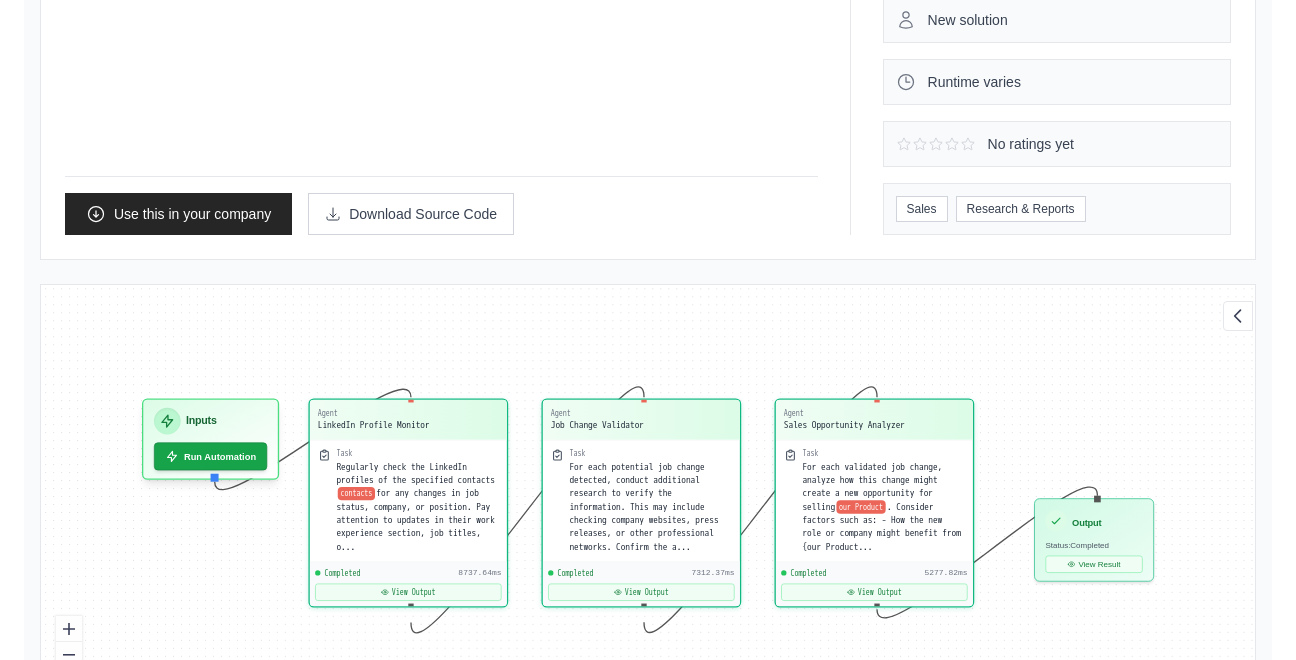 scroll, scrollTop: 0, scrollLeft: 0, axis: both 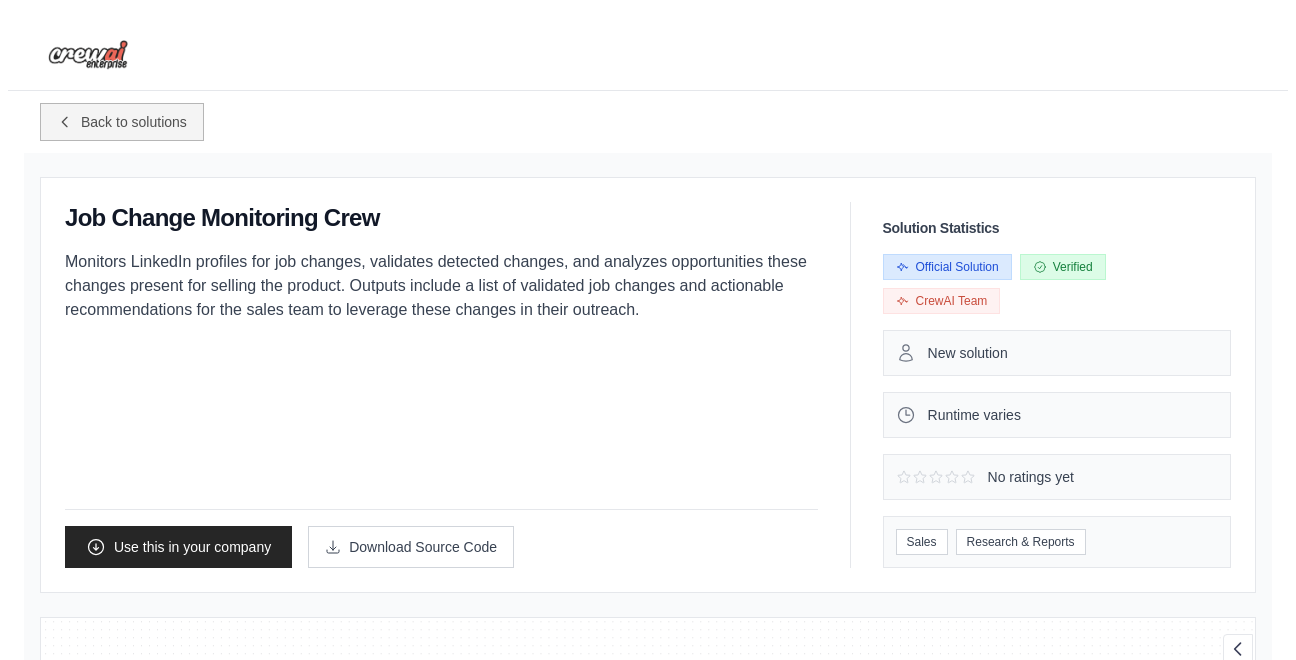 click on "Back to solutions" at bounding box center [122, 122] 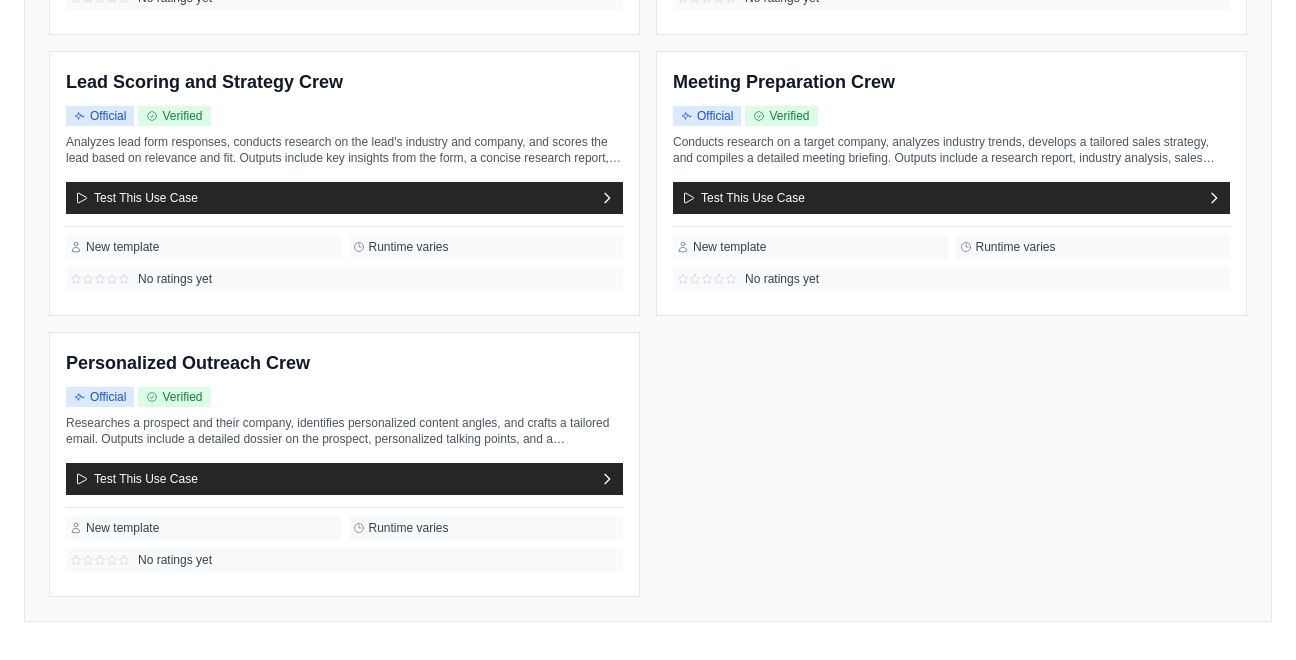 scroll, scrollTop: 742, scrollLeft: 0, axis: vertical 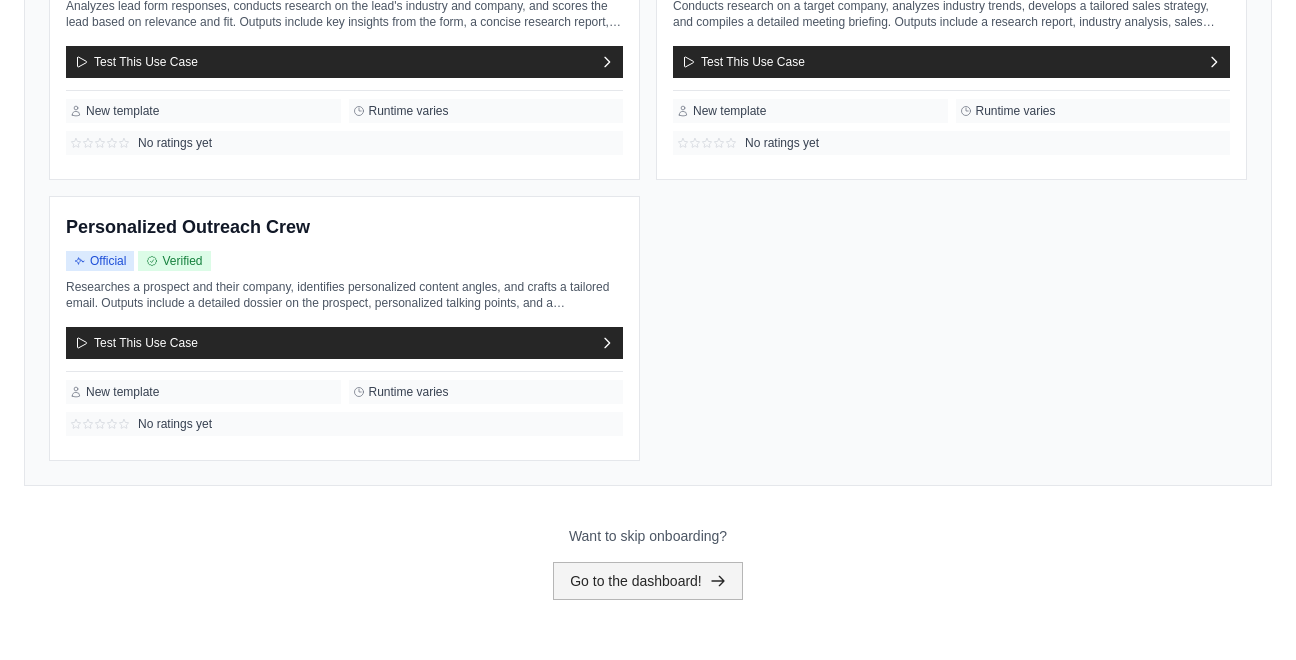 click on "Go to the dashboard!" at bounding box center (648, 581) 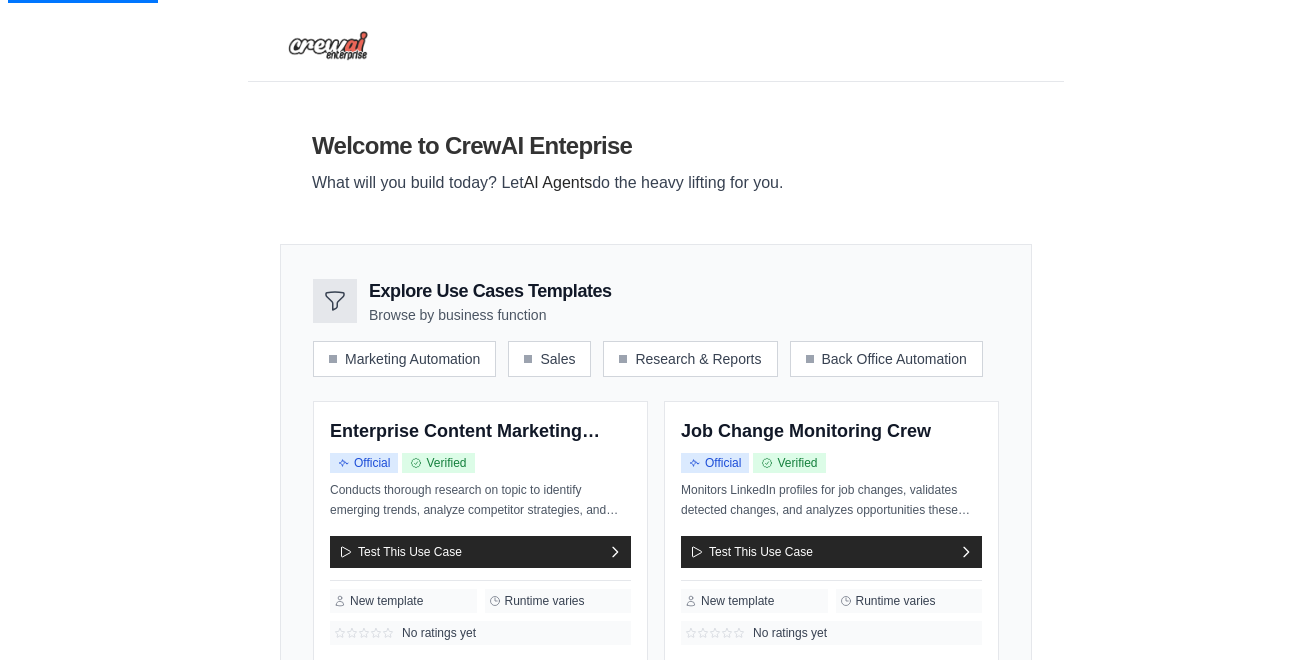 scroll, scrollTop: 0, scrollLeft: 0, axis: both 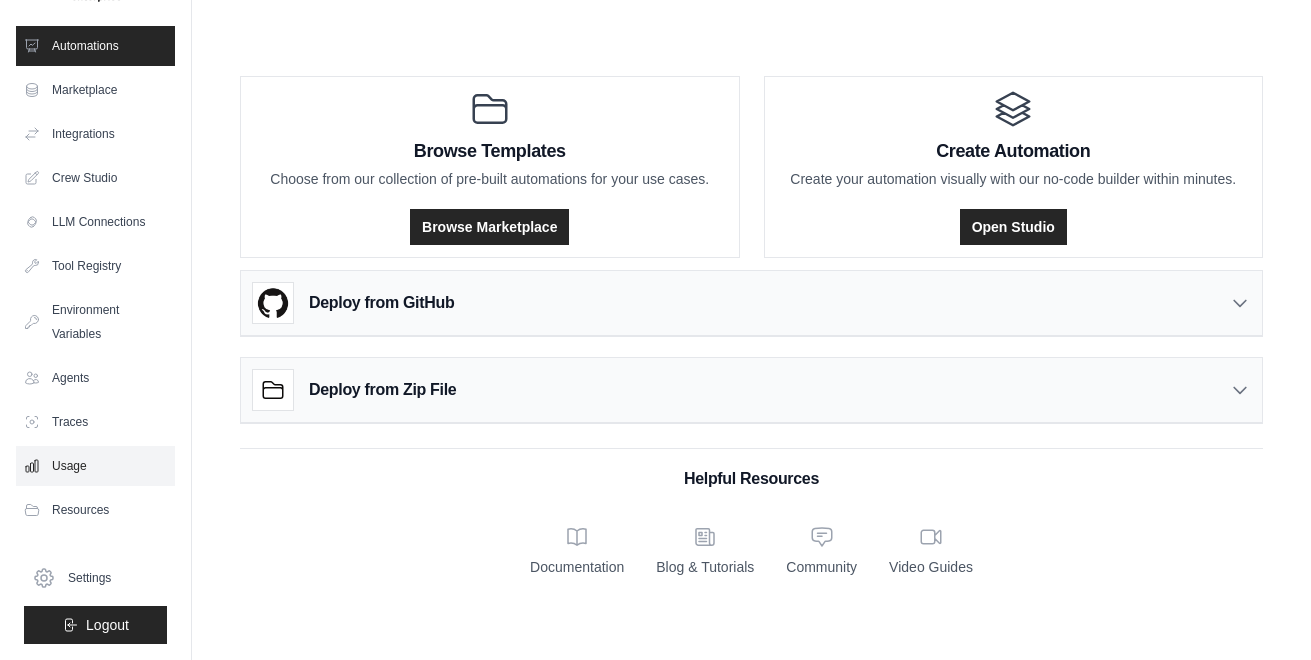 click on "Usage" at bounding box center [95, 466] 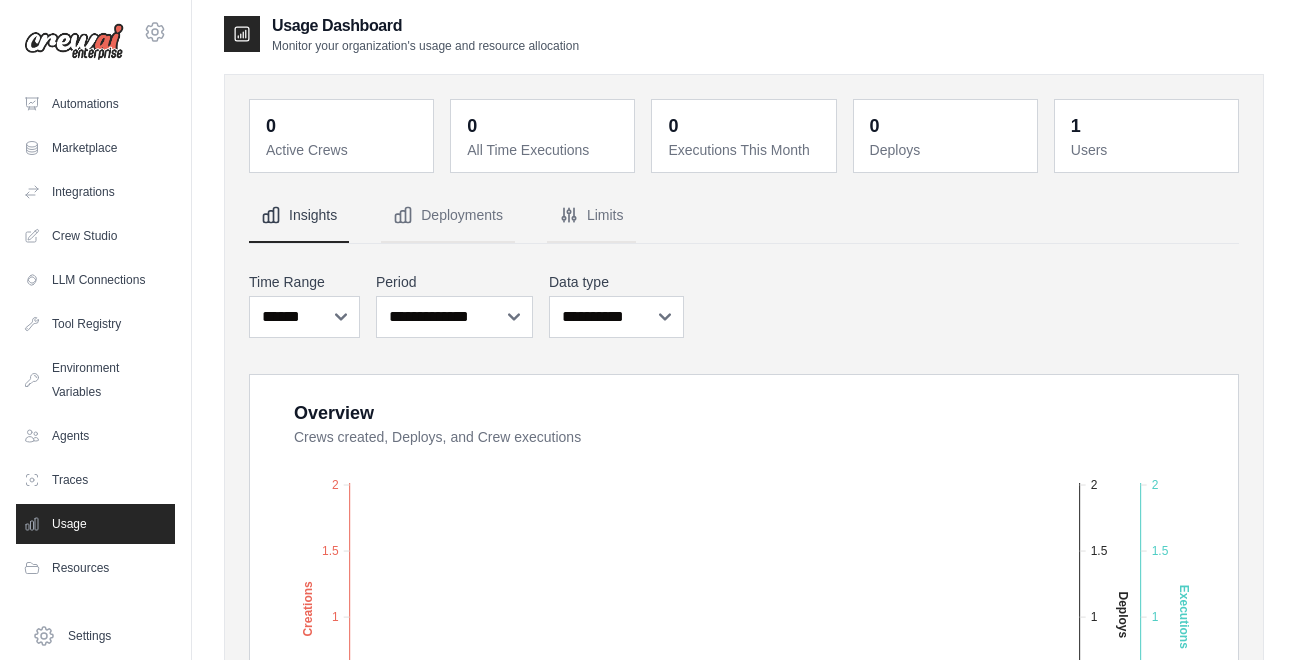 scroll, scrollTop: 0, scrollLeft: 0, axis: both 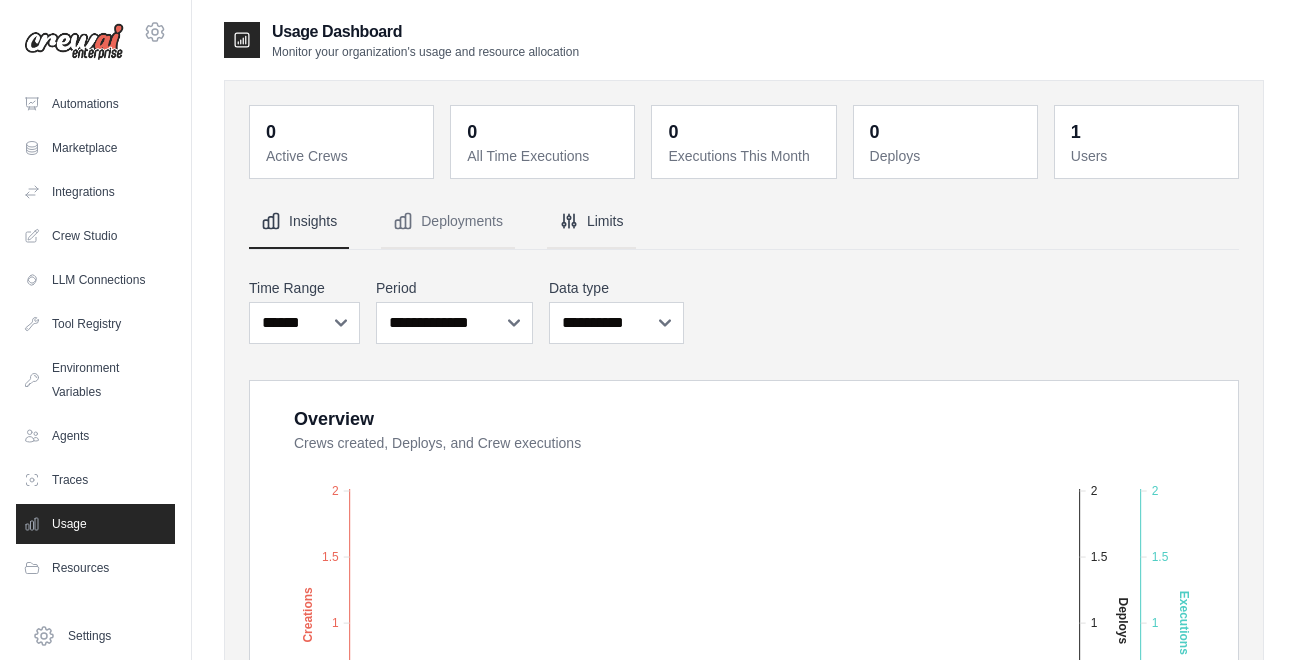 click on "Limits" at bounding box center (591, 222) 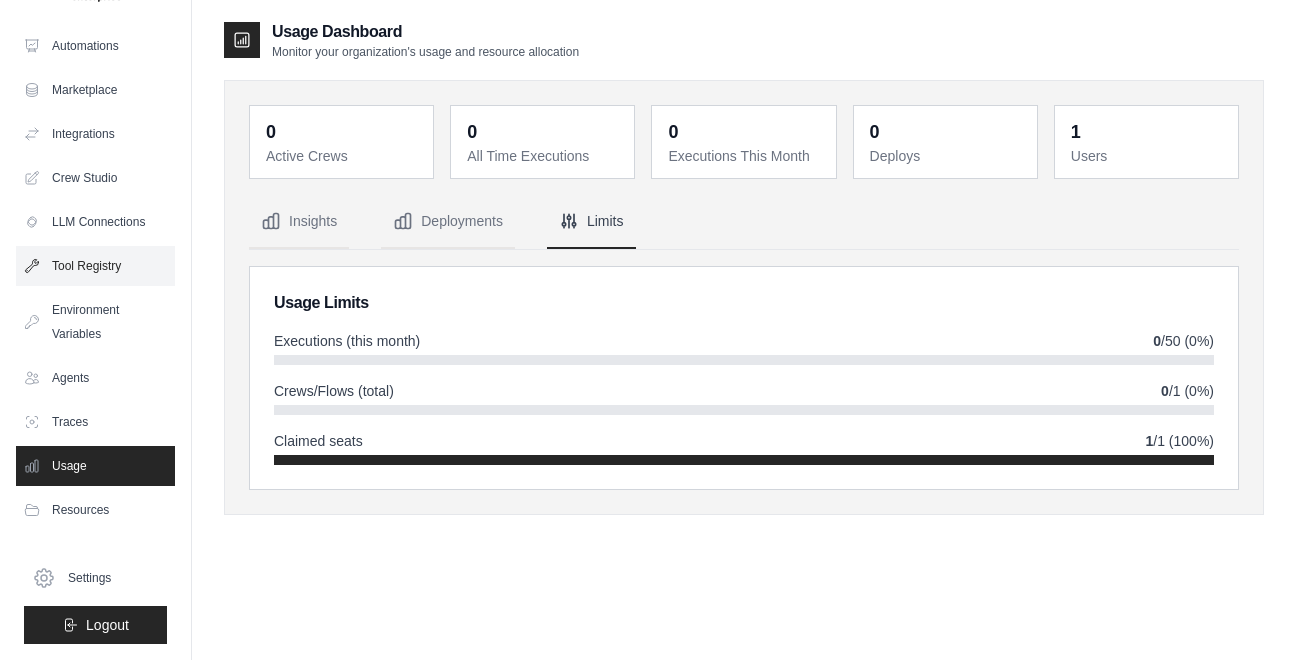 scroll, scrollTop: 0, scrollLeft: 0, axis: both 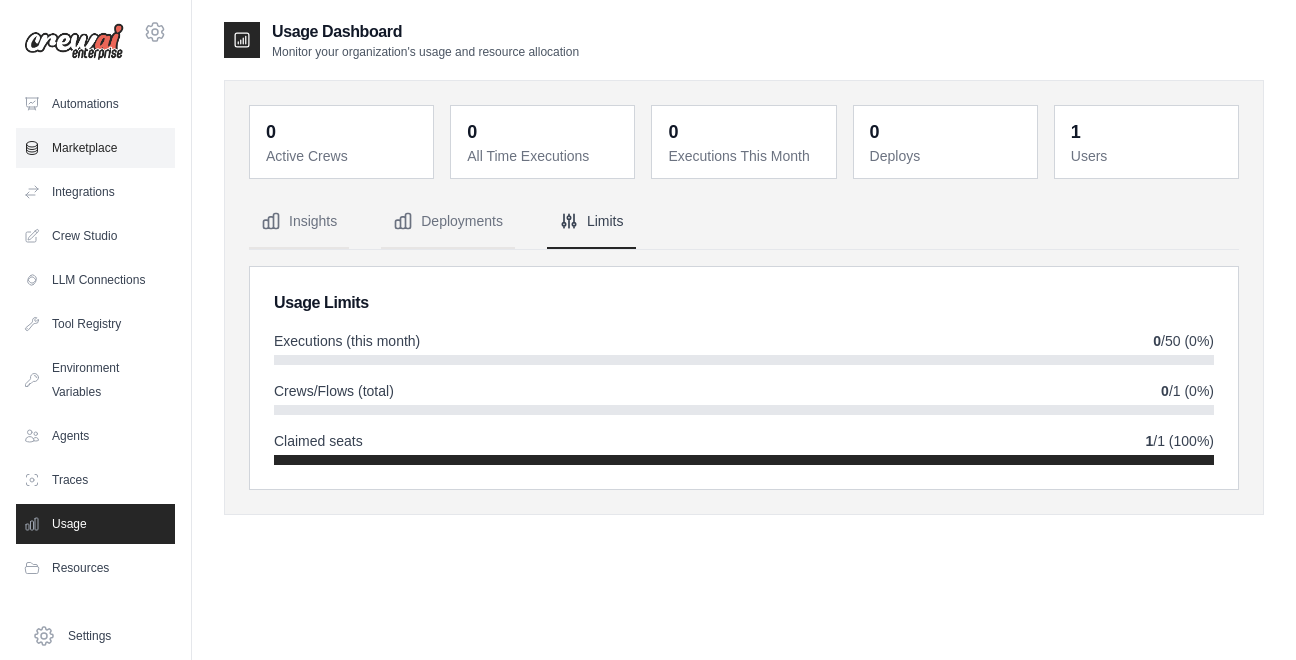 click on "Marketplace" at bounding box center [95, 148] 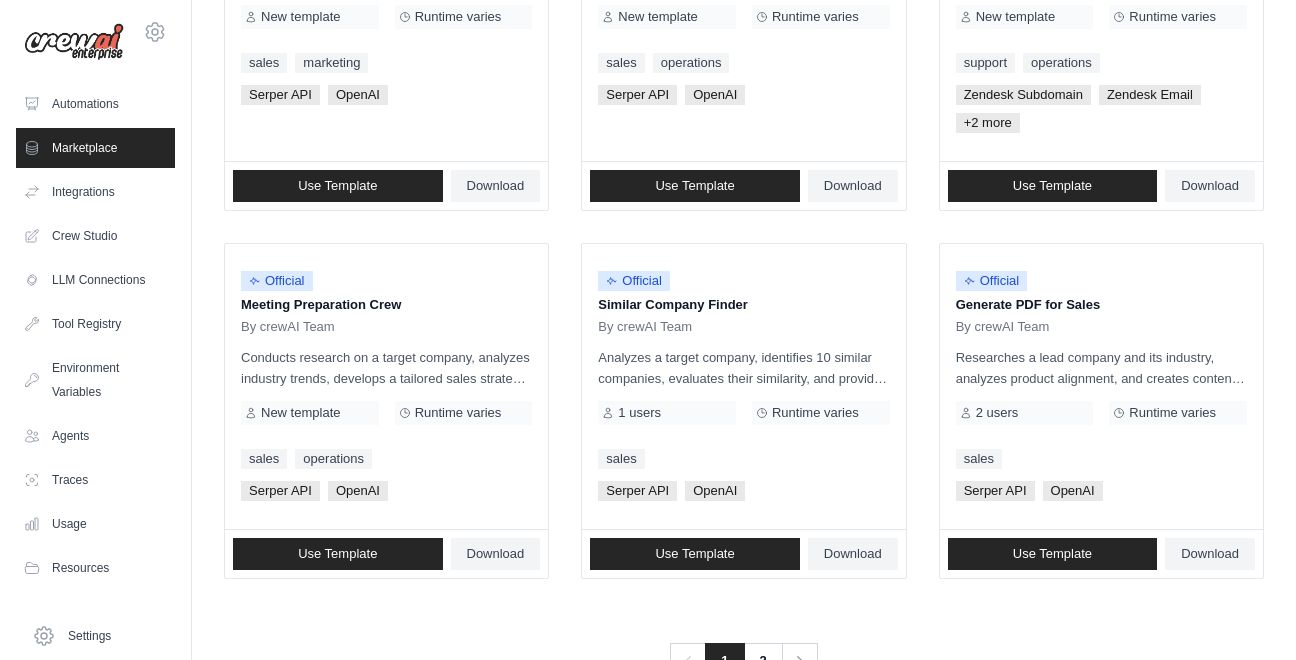 scroll, scrollTop: 1187, scrollLeft: 0, axis: vertical 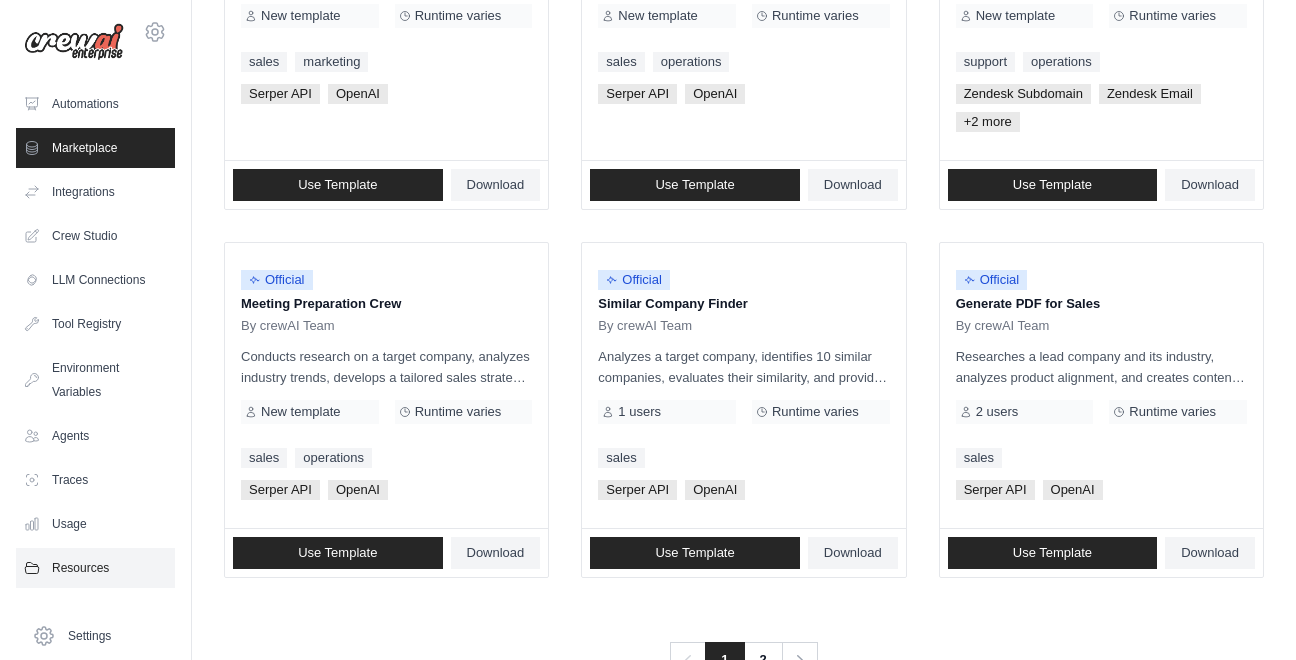 click on "Resources" at bounding box center [95, 568] 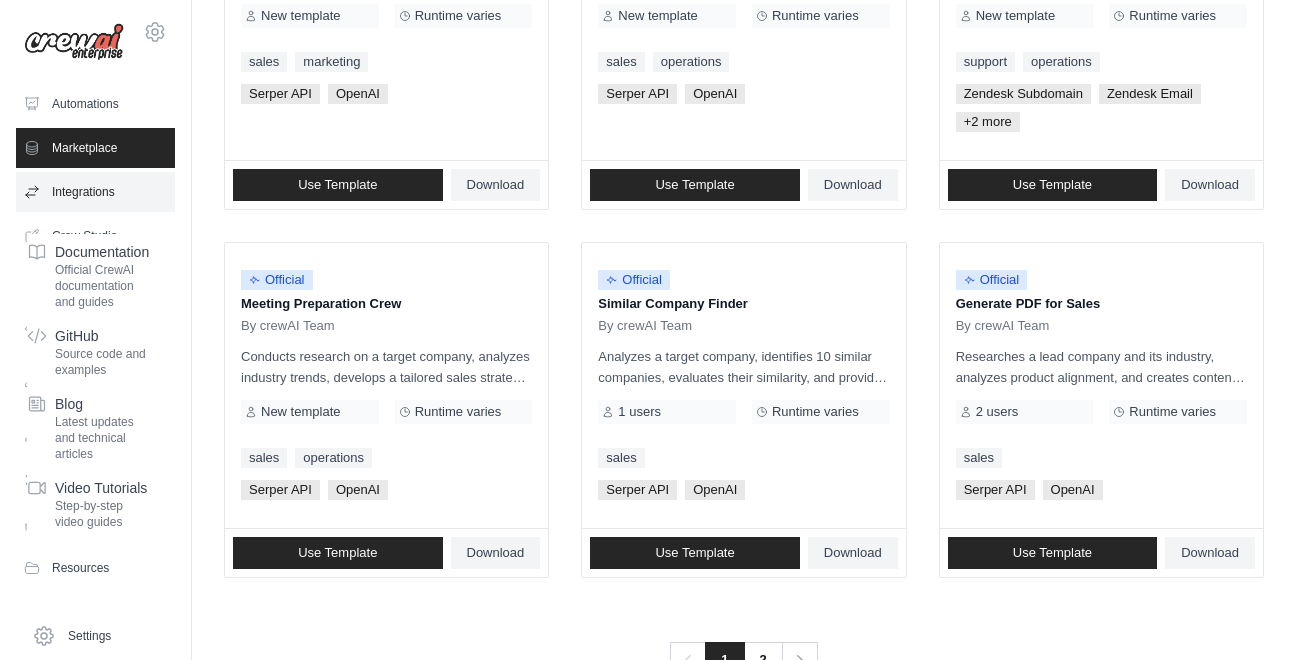 click on "Integrations" at bounding box center [95, 192] 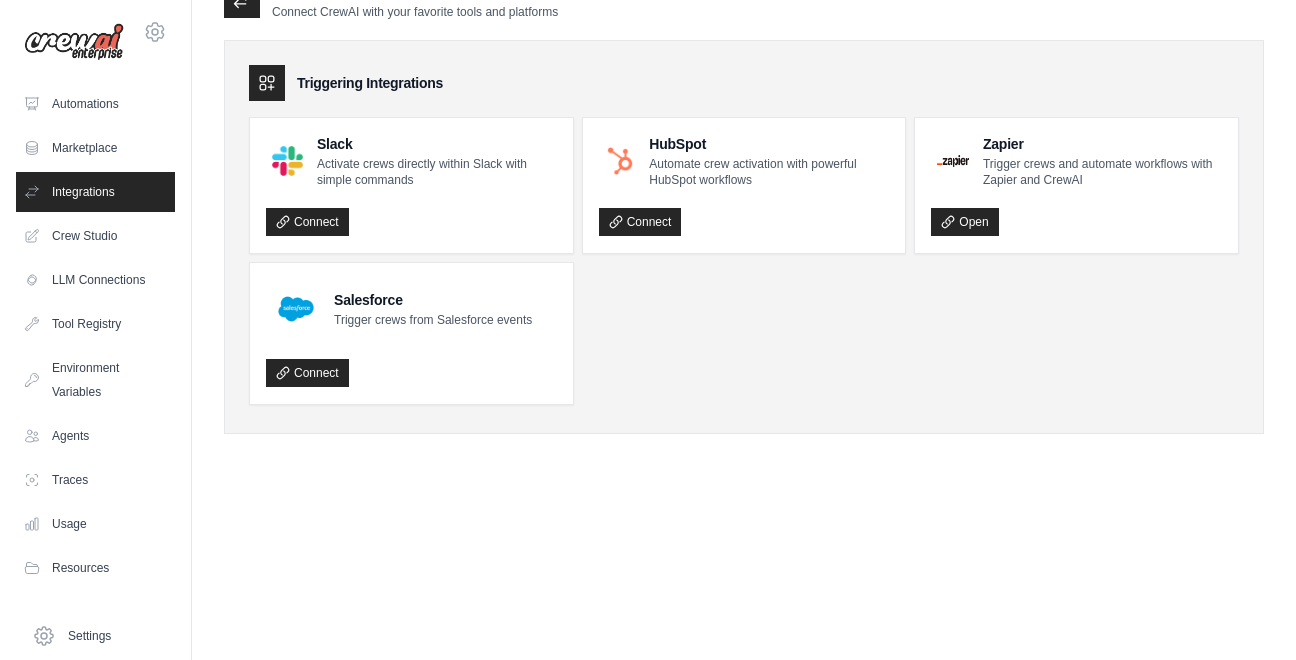 scroll, scrollTop: 0, scrollLeft: 0, axis: both 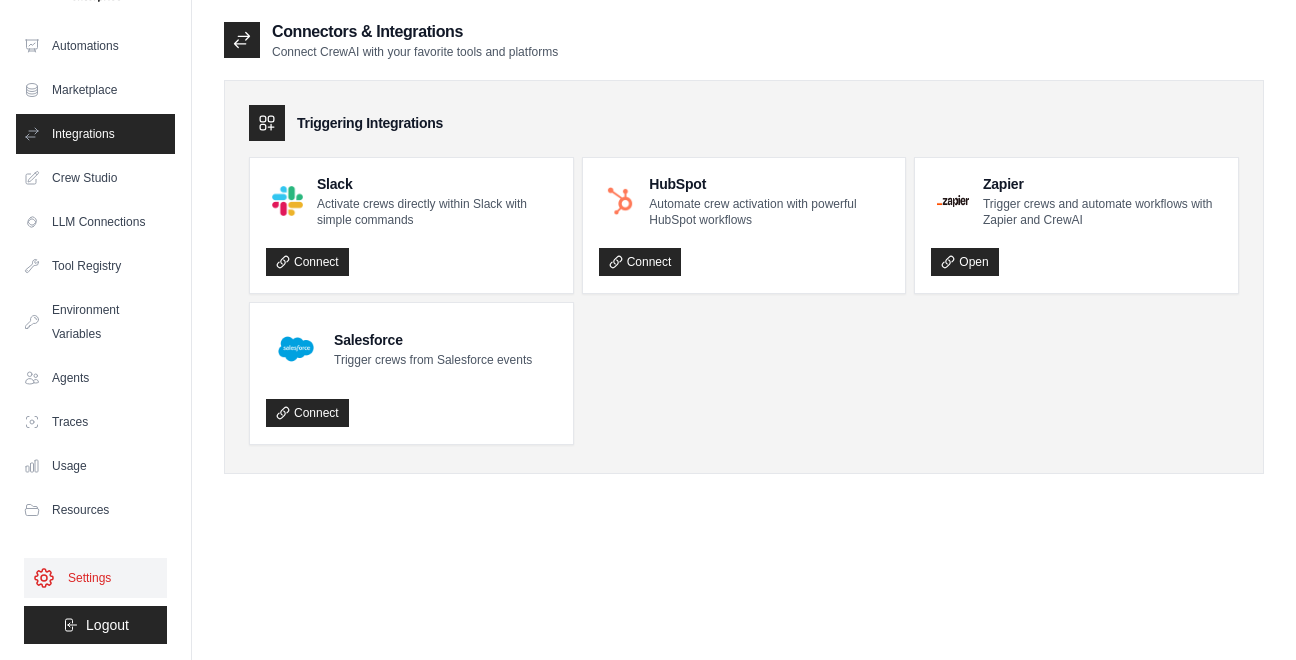 click 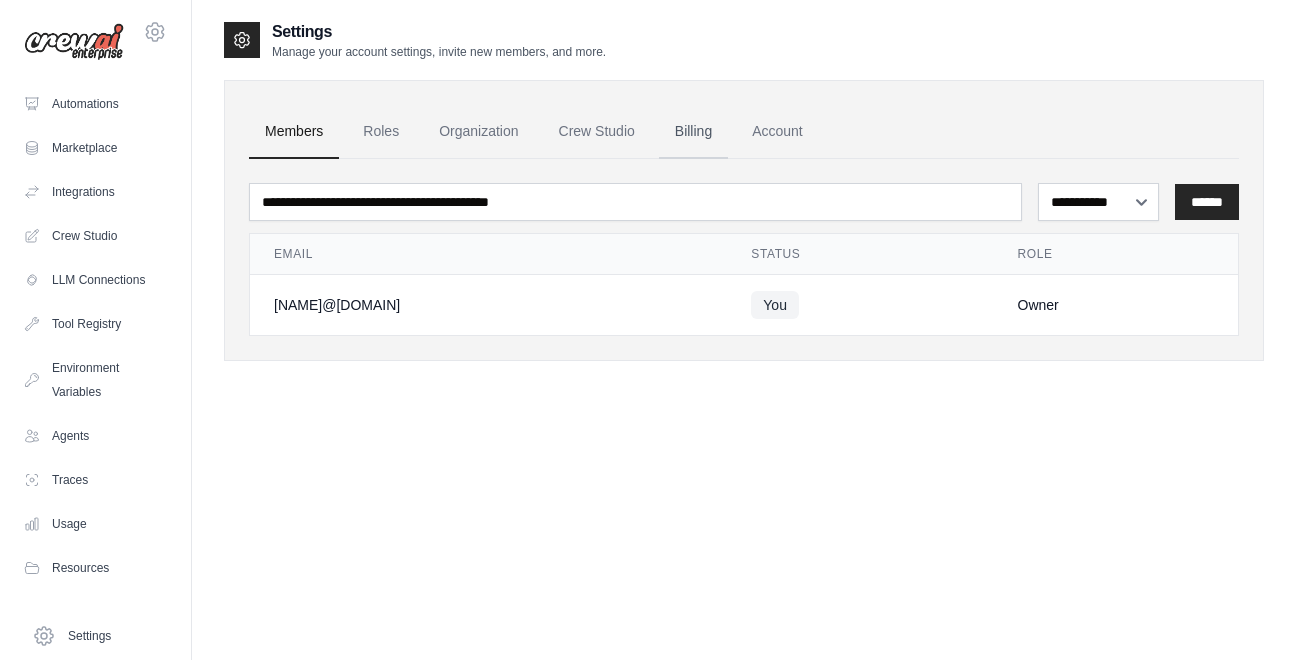 click on "Billing" at bounding box center [693, 132] 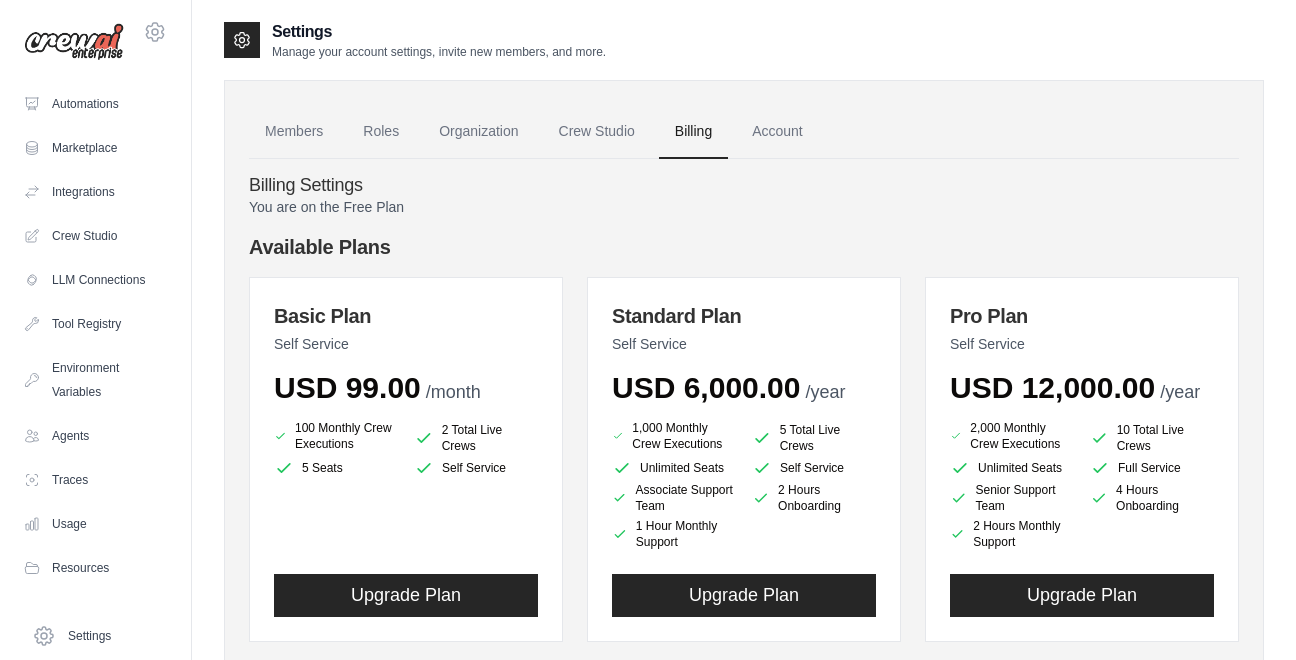 scroll, scrollTop: 0, scrollLeft: 0, axis: both 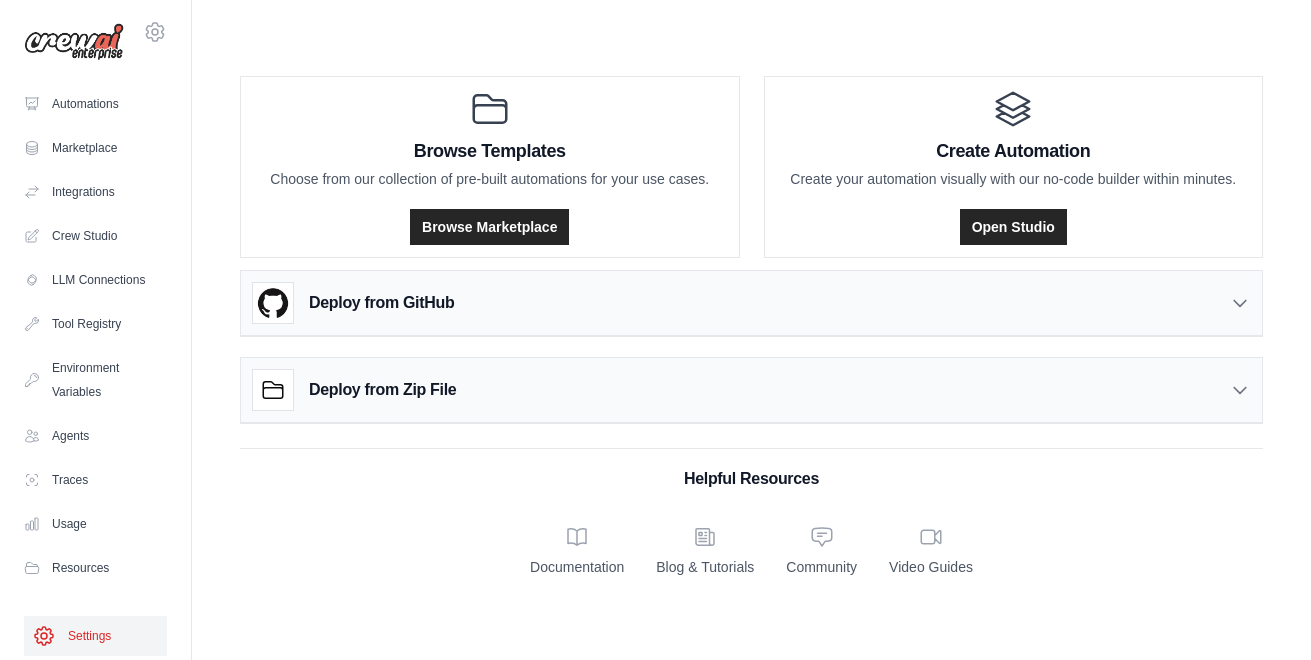 click on "Settings" at bounding box center (95, 636) 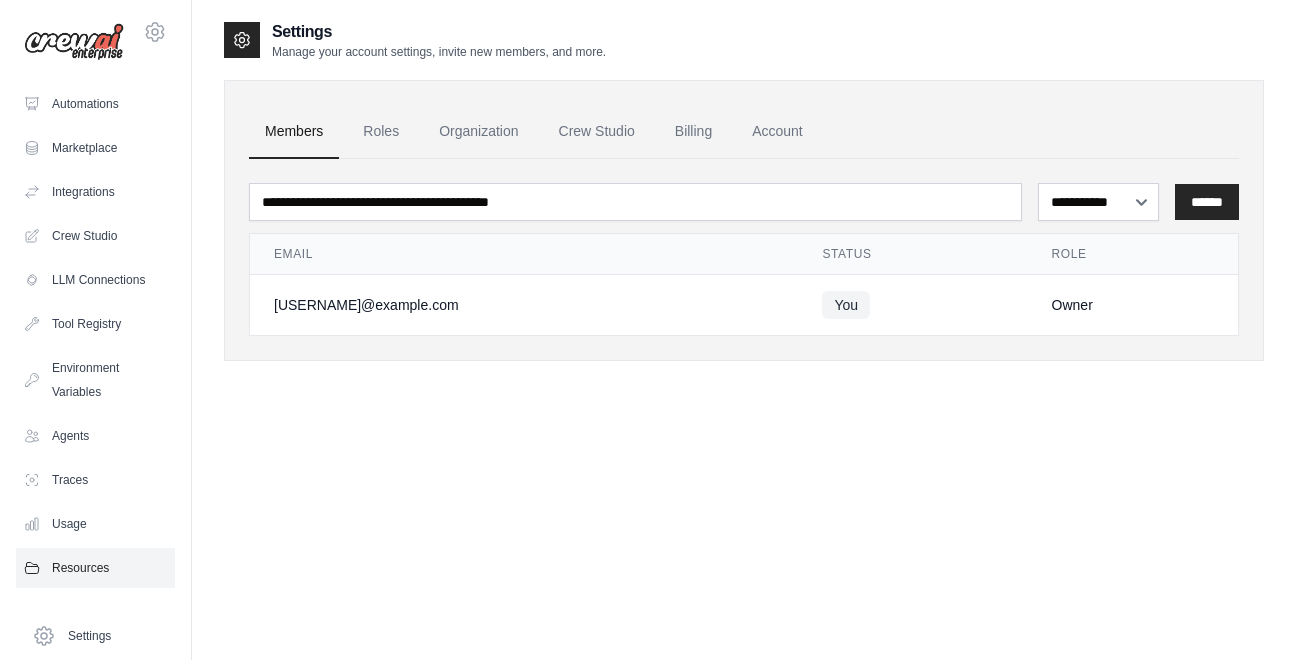 click on "Resources" at bounding box center (95, 568) 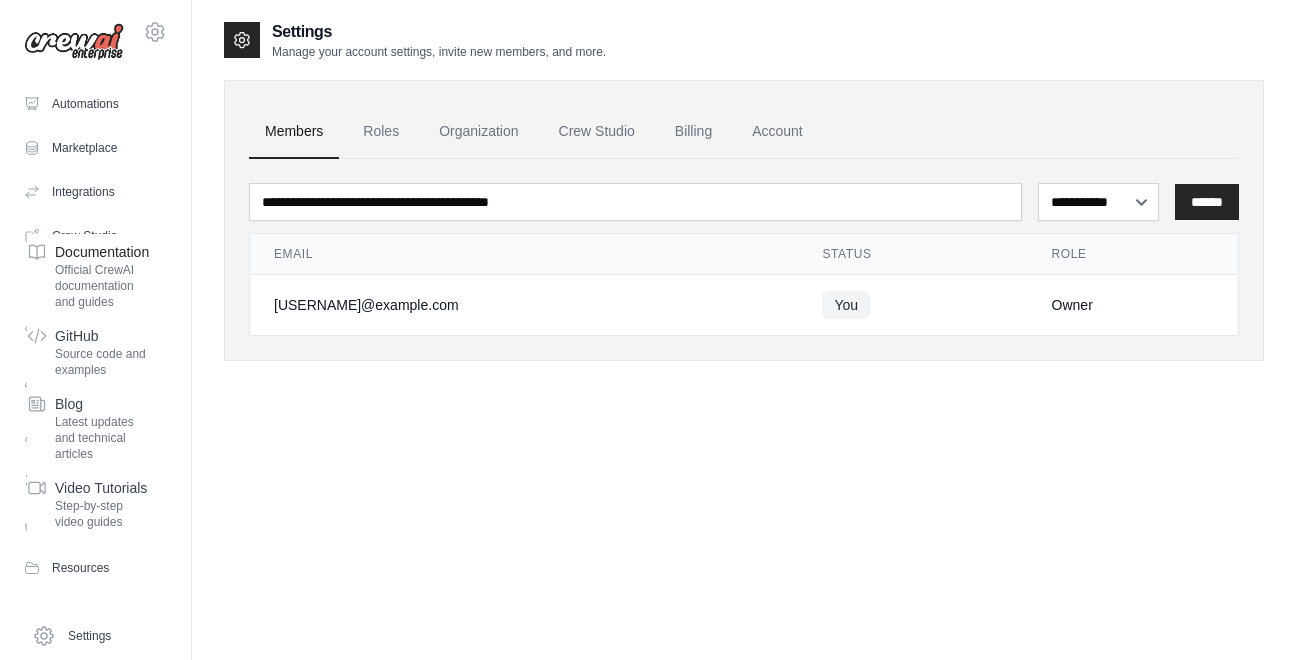 click on "Official CrewAI documentation and guides" at bounding box center [102, 286] 